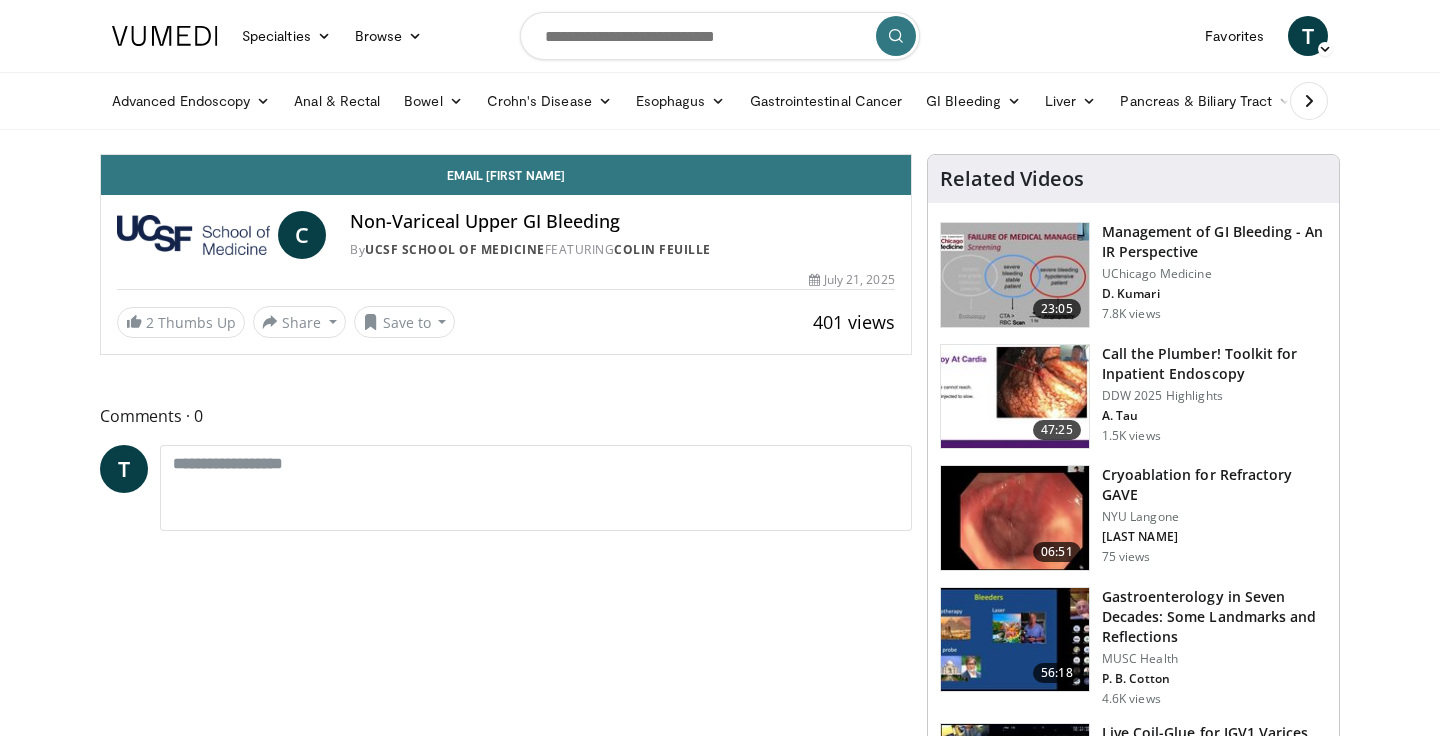 scroll, scrollTop: 63, scrollLeft: 0, axis: vertical 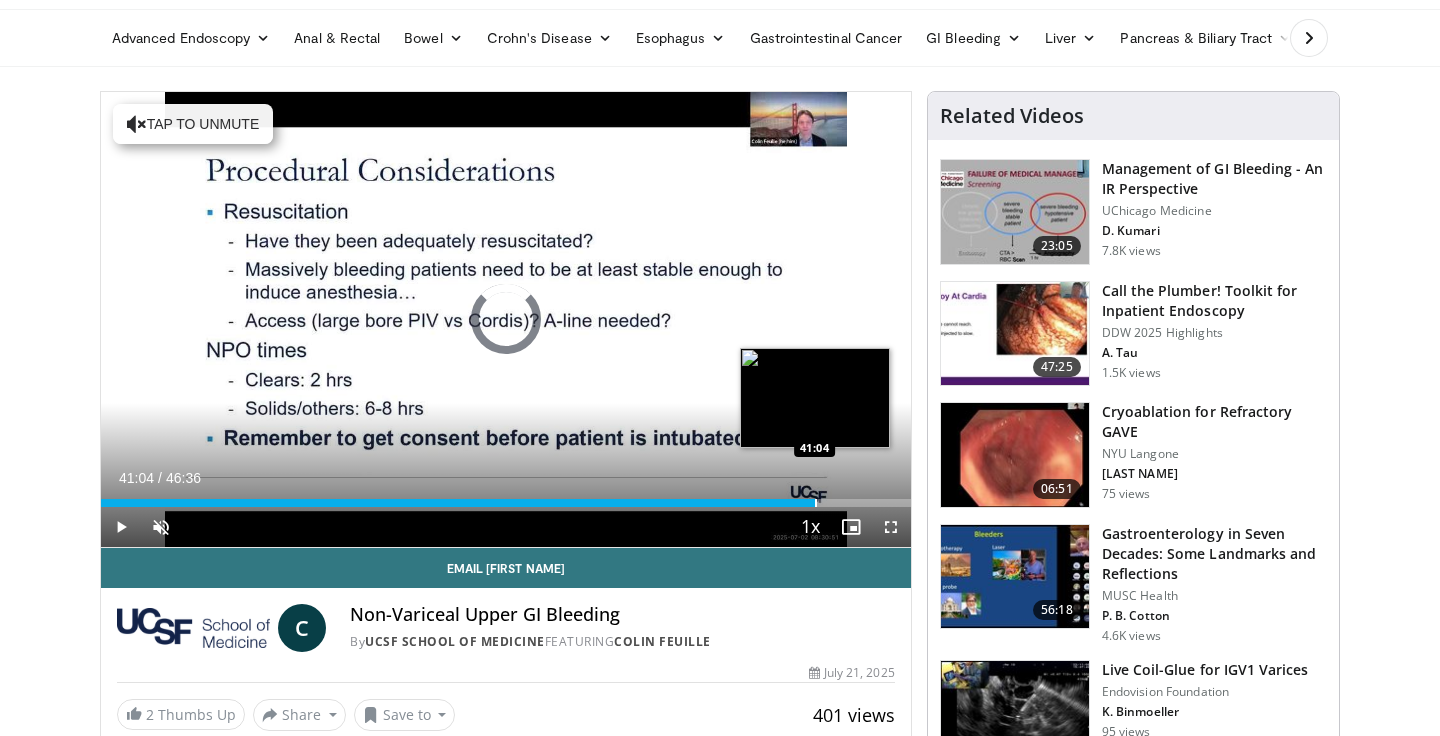 click at bounding box center [816, 503] 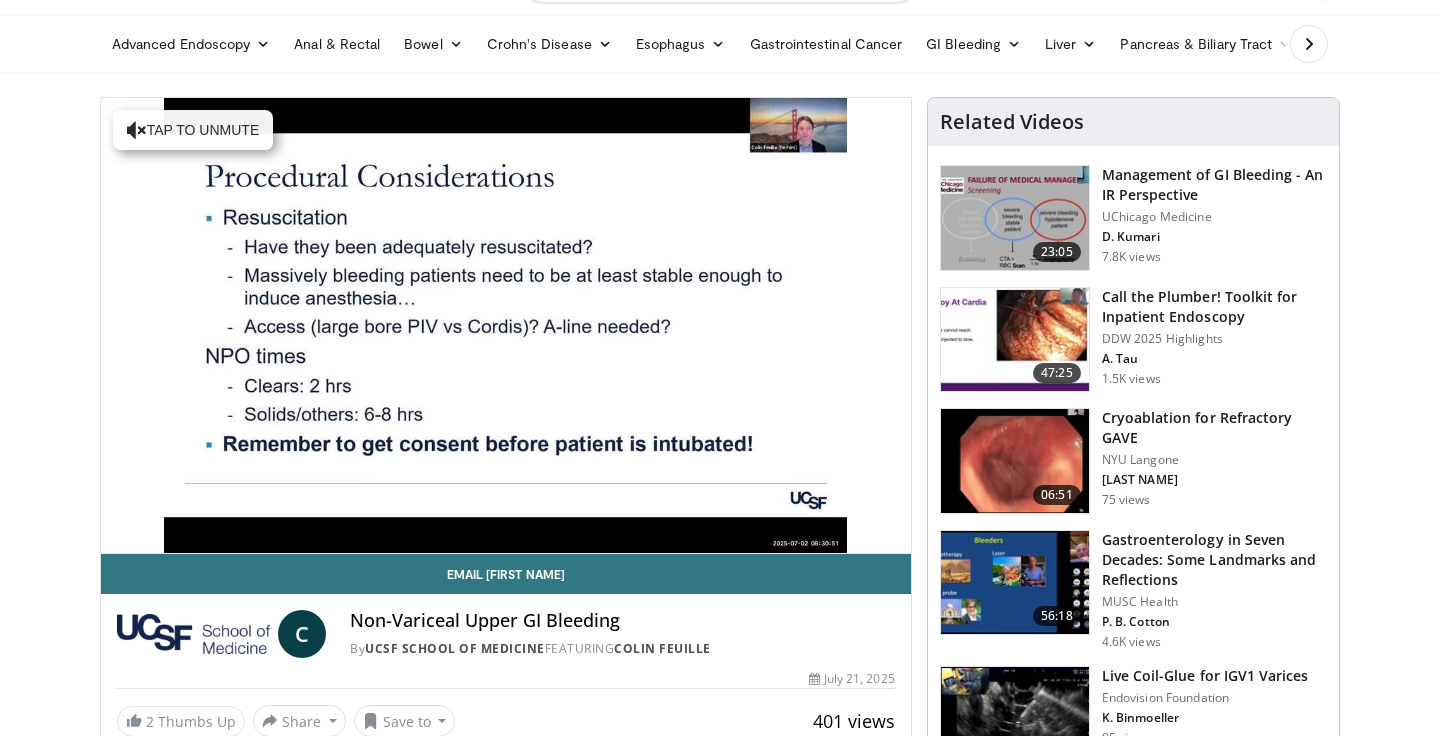 scroll, scrollTop: 0, scrollLeft: 0, axis: both 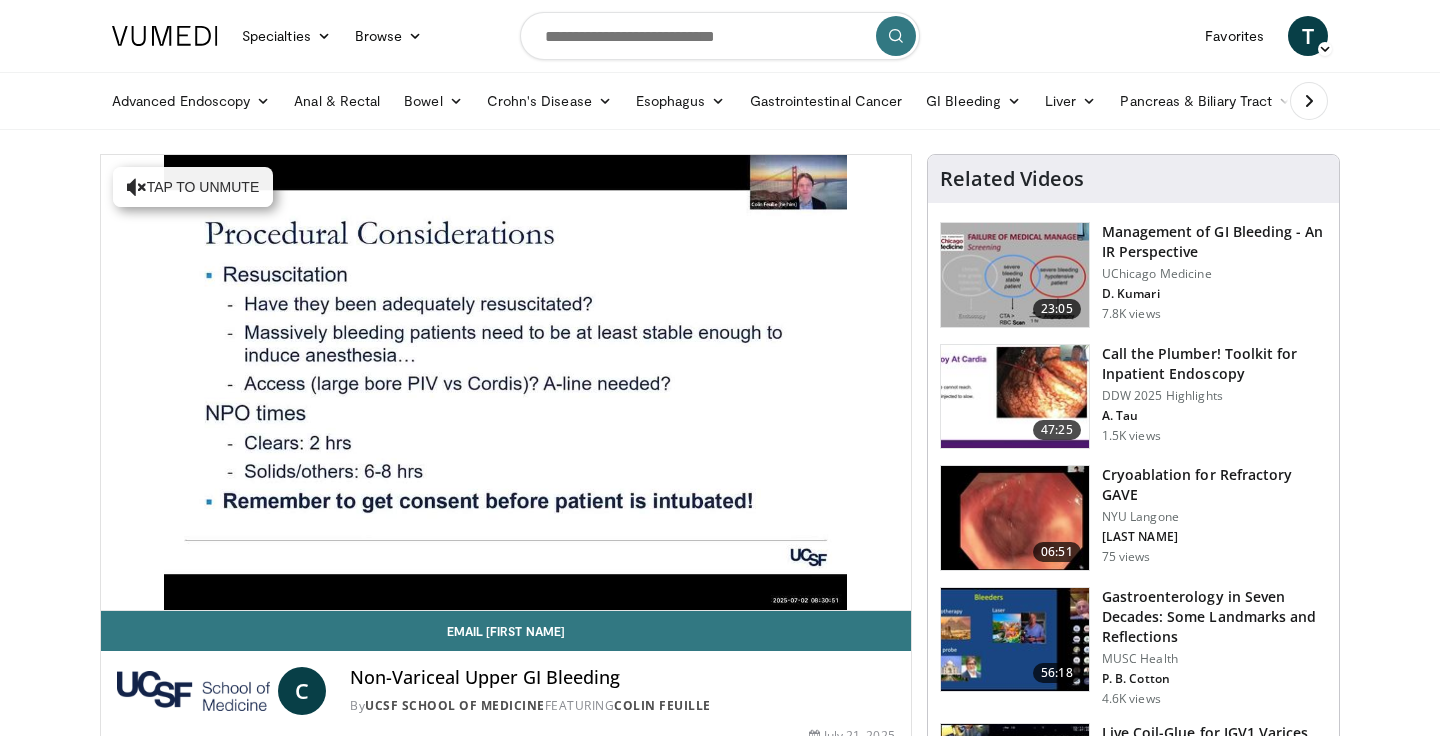 click on "**********" at bounding box center (506, 383) 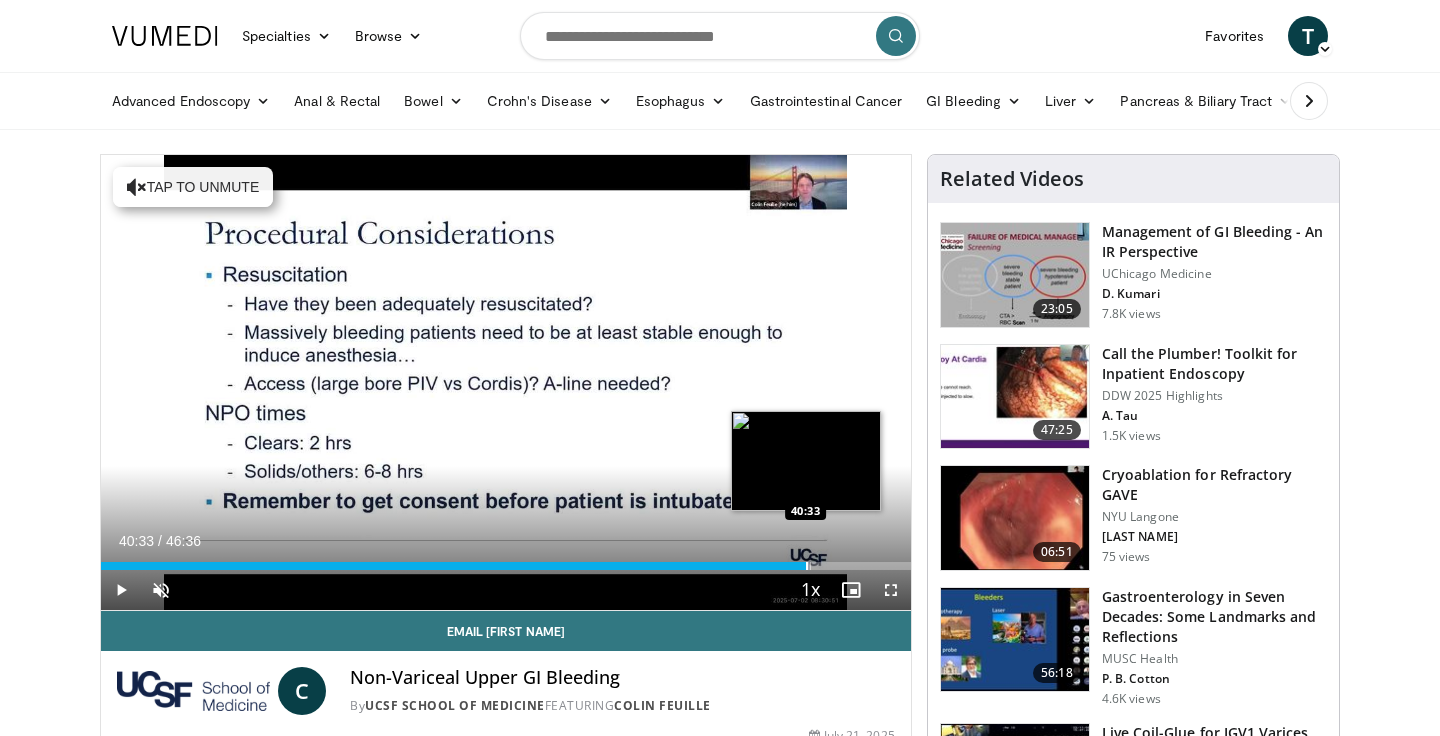 click at bounding box center (807, 566) 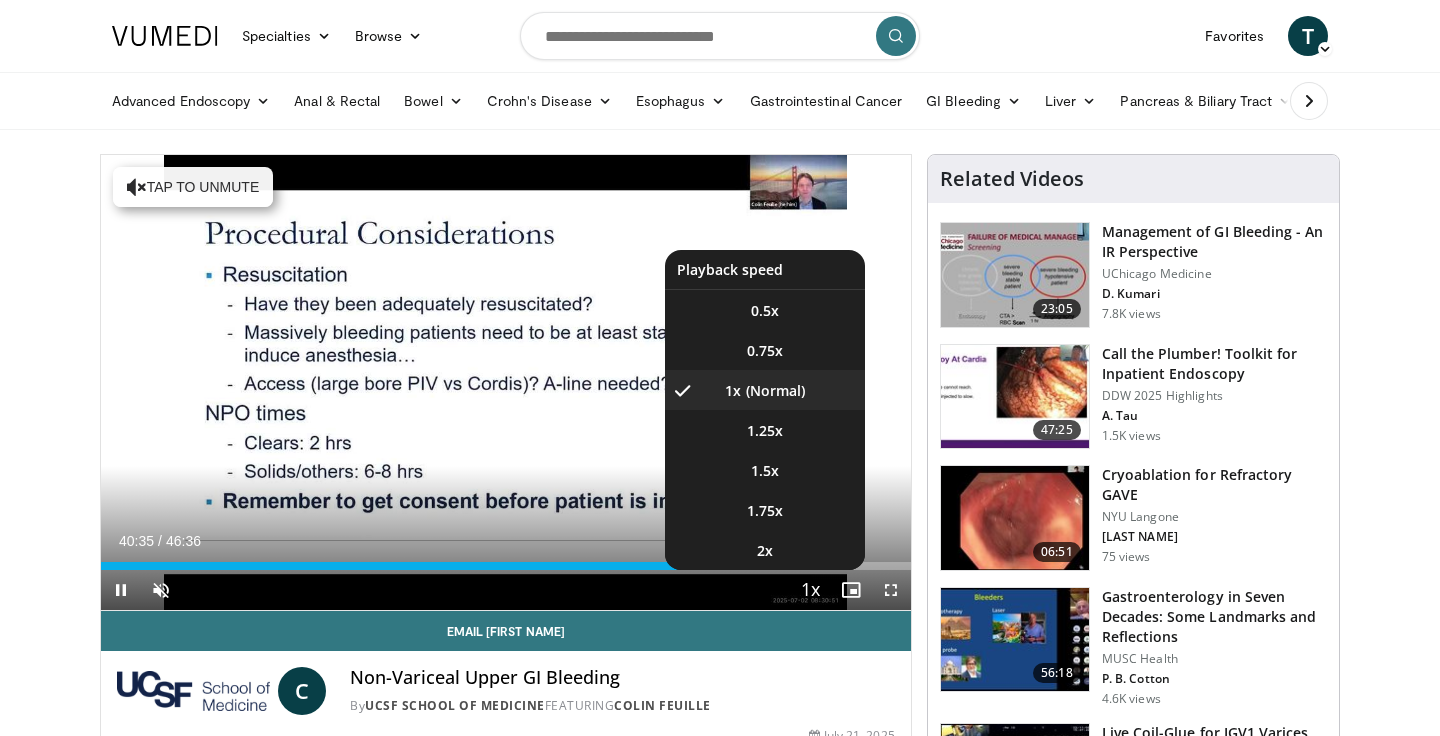click at bounding box center (811, 591) 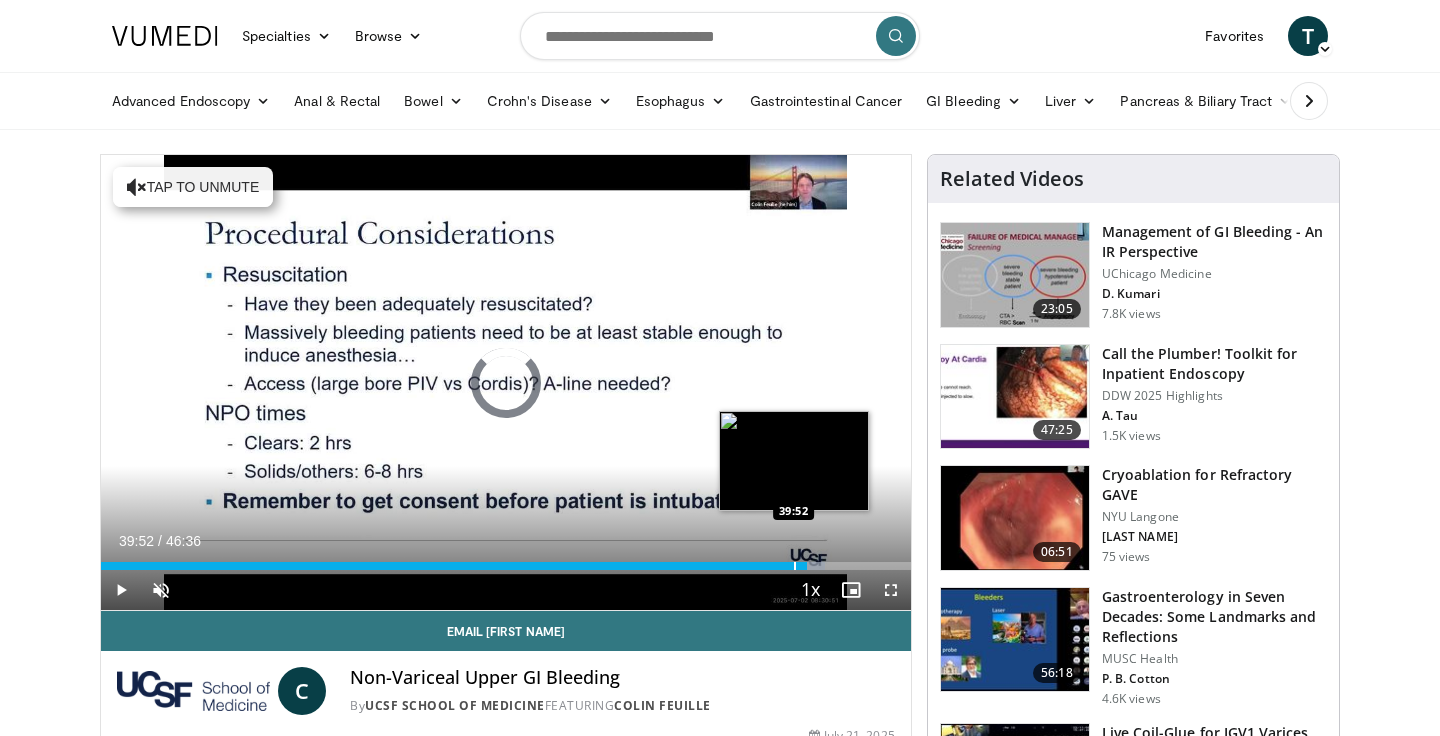 click at bounding box center [795, 566] 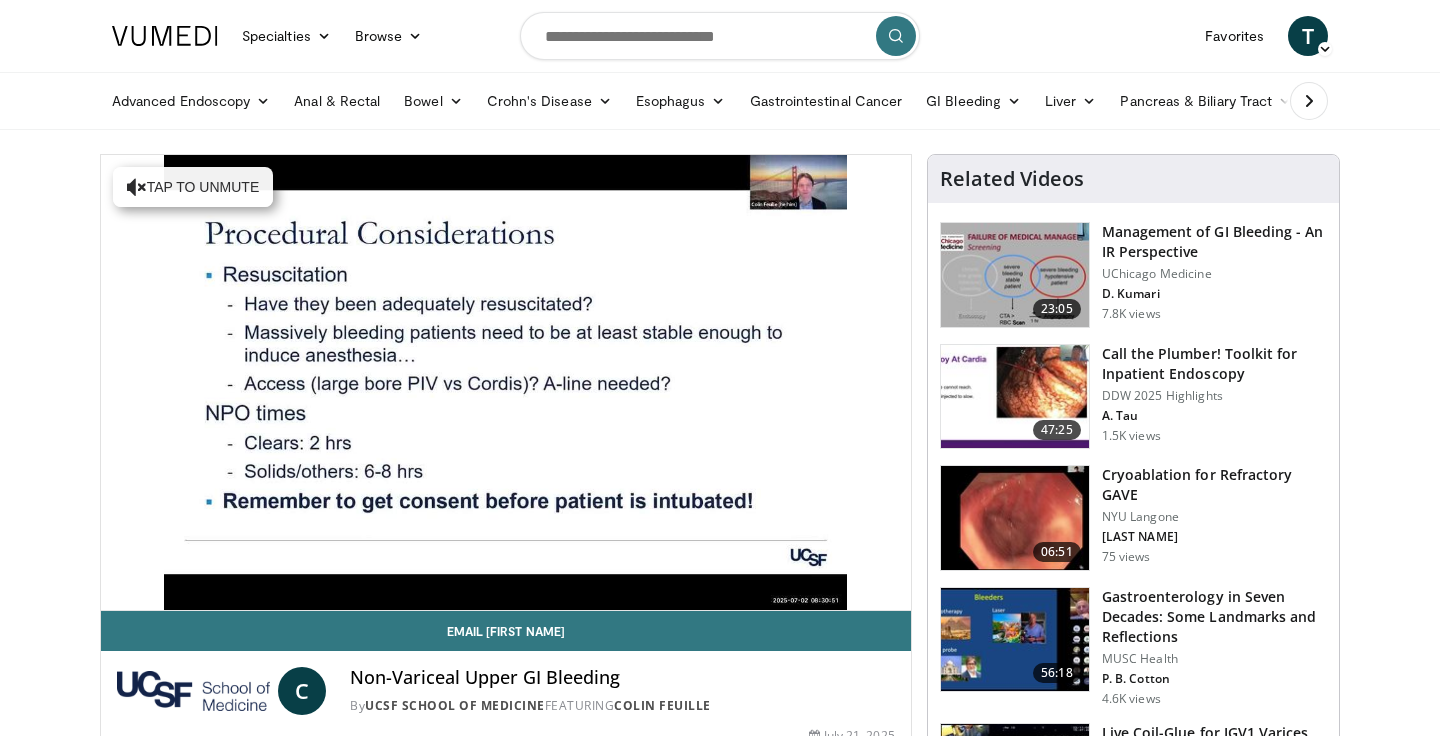 click on "**********" at bounding box center [506, 383] 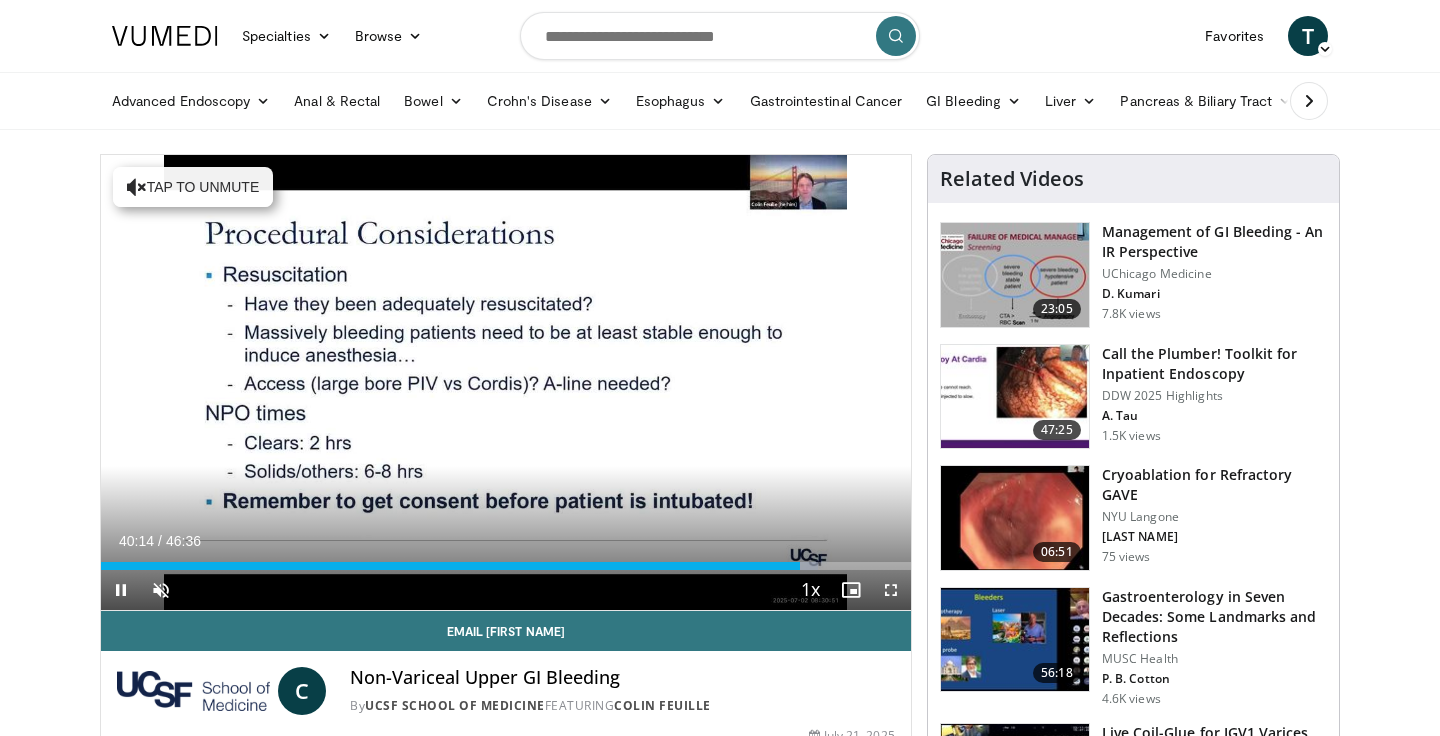 click on "Current Time  40:14 / Duration  46:36 Pause Skip Backward Skip Forward Unmute Loaded :  88.56% 40:14 39:10 Stream Type  LIVE Seek to live, currently behind live LIVE   1x Playback Rate 0.5x 0.75x 1x , selected 1.25x 1.5x 1.75x 2x Chapters Chapters Descriptions descriptions off , selected Captions captions settings , opens captions settings dialog captions off , selected Audio Track en (Main) , selected Fullscreen Enable picture-in-picture mode" at bounding box center [506, 590] 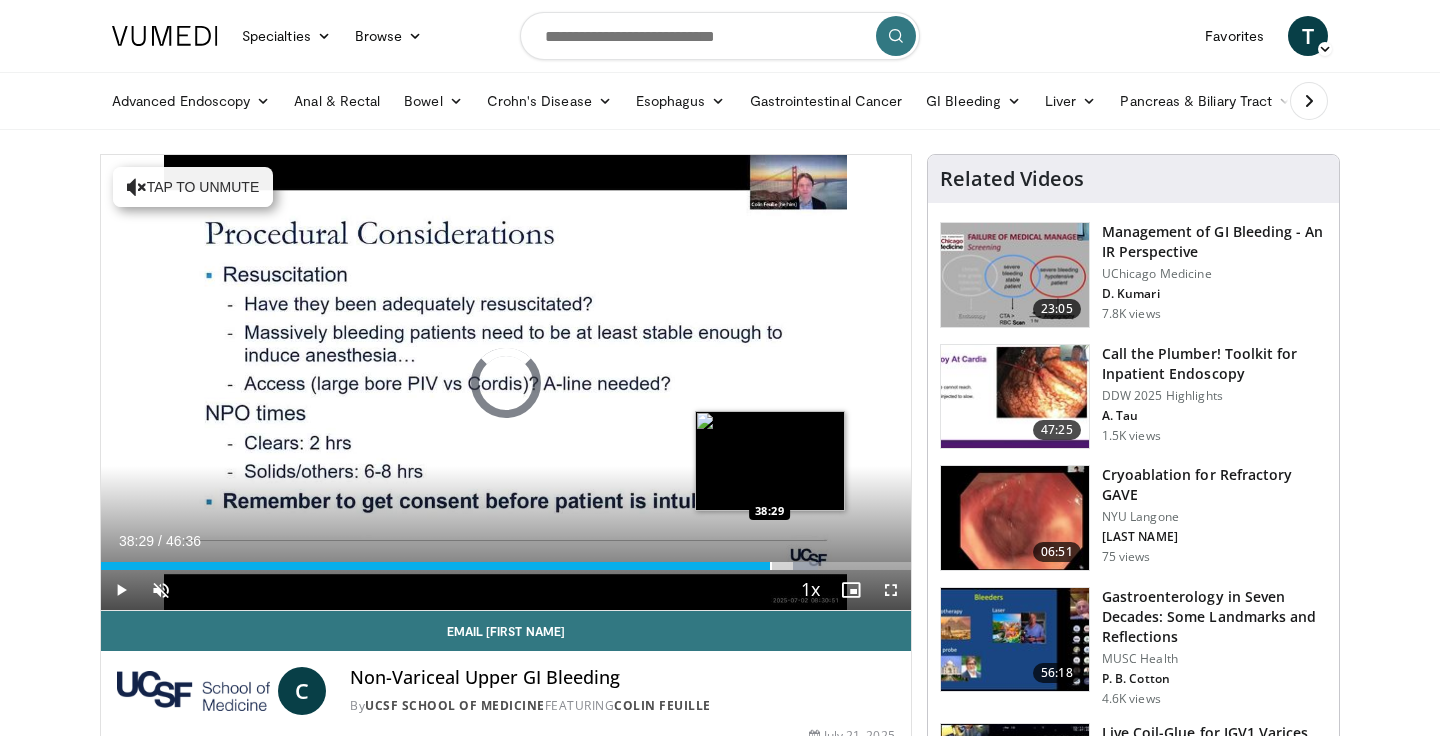 click at bounding box center (771, 566) 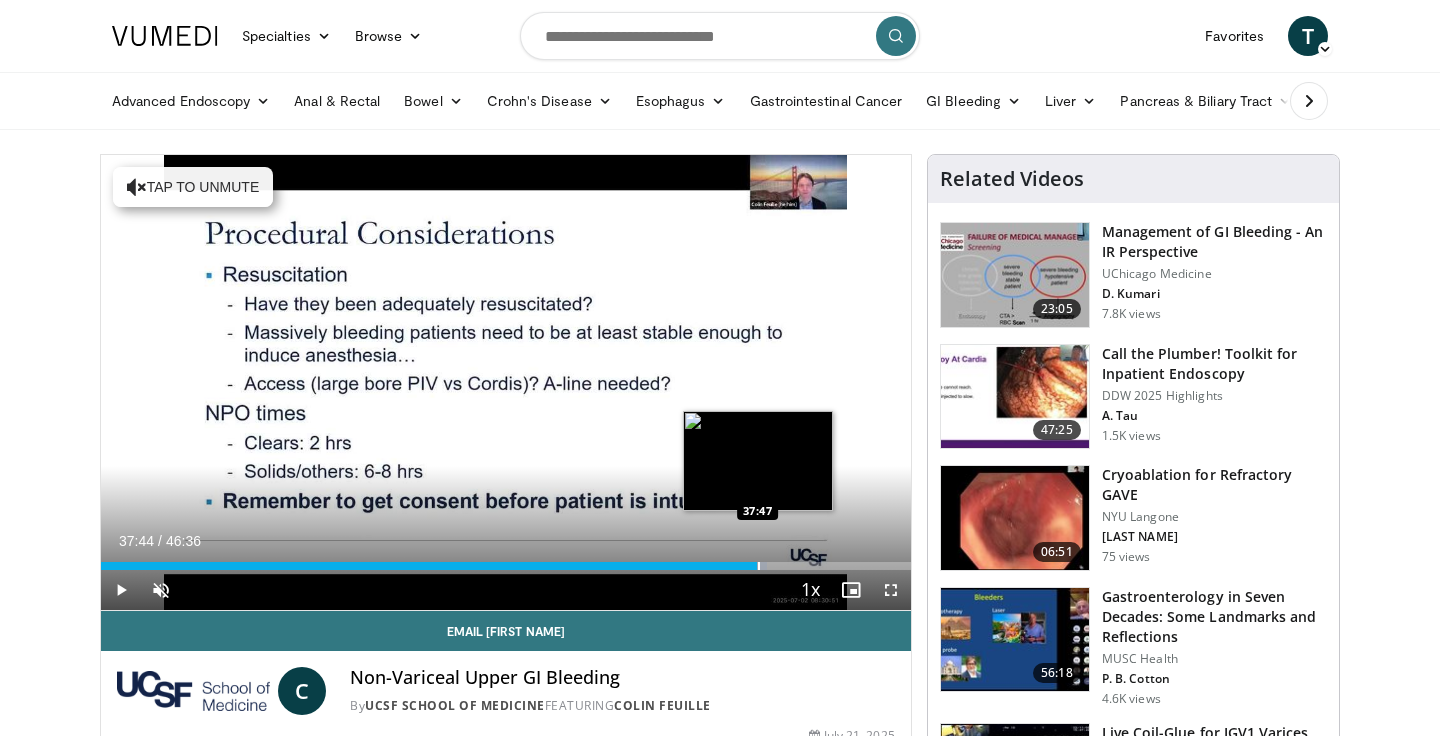 click on "Loaded :  82.26% 37:44 37:47" at bounding box center [506, 566] 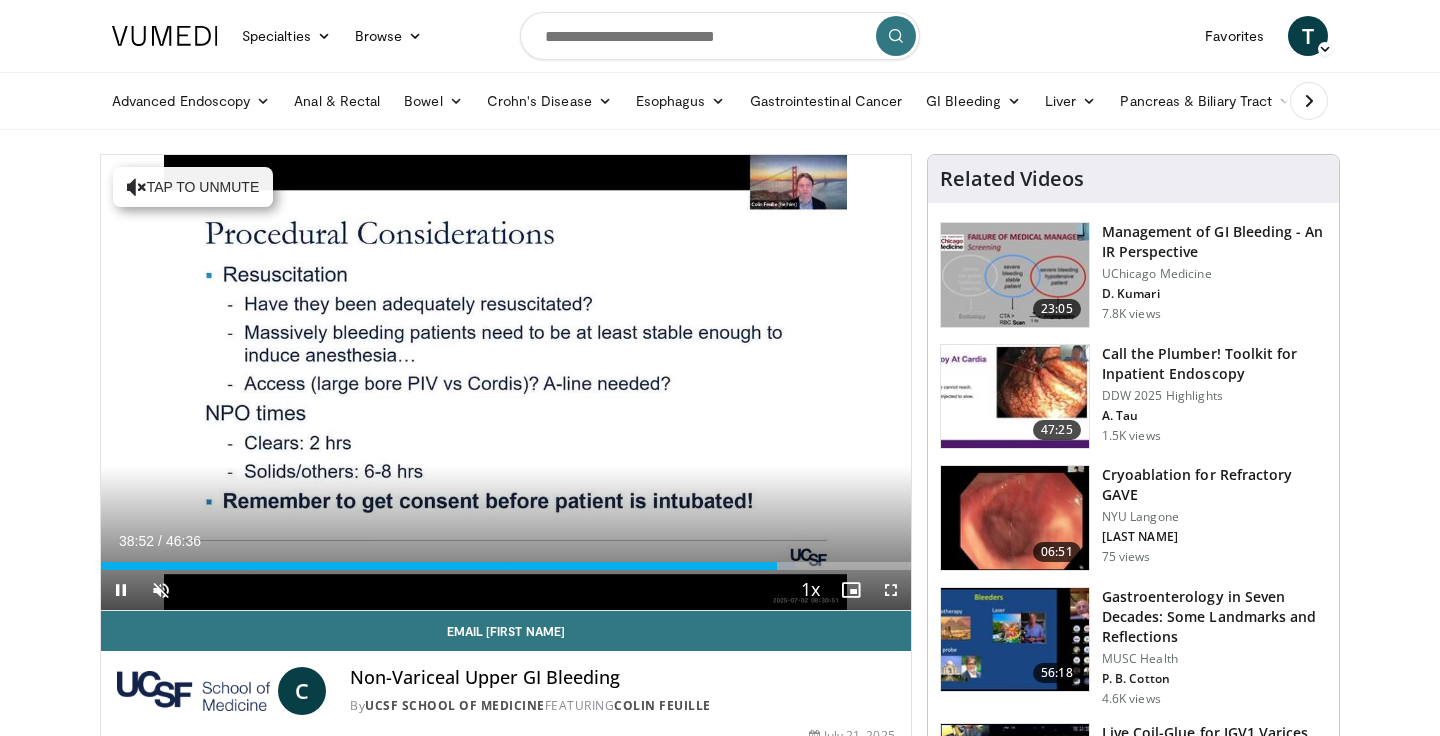 click on "Current Time  38:52 / Duration  46:36 Pause Skip Backward Skip Forward Unmute Loaded :  85.70% 38:52 38:22 Stream Type  LIVE Seek to live, currently behind live LIVE   1x Playback Rate 0.5x 0.75x 1x , selected 1.25x 1.5x 1.75x 2x Chapters Chapters Descriptions descriptions off , selected Captions captions settings , opens captions settings dialog captions off , selected Audio Track en (Main) , selected Fullscreen Enable picture-in-picture mode" at bounding box center [506, 590] 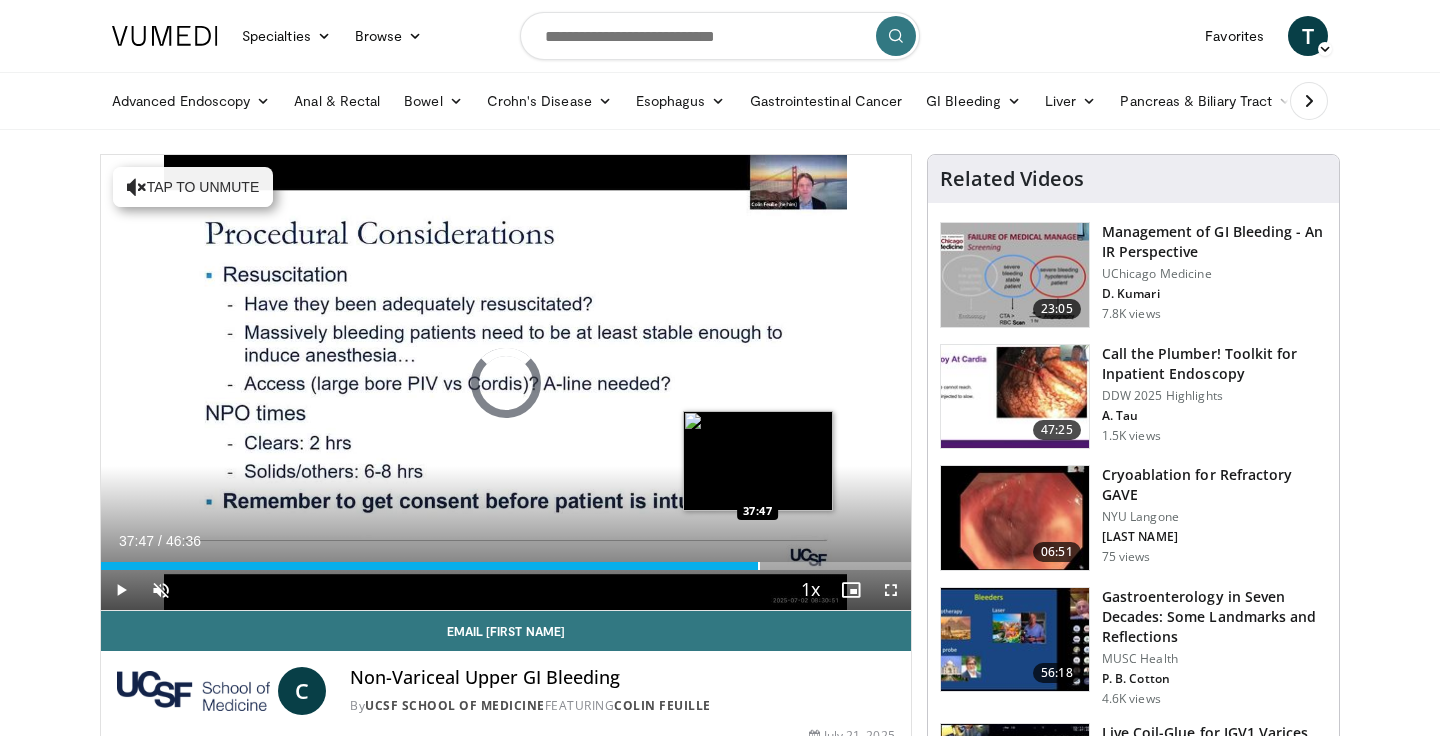 click at bounding box center [759, 566] 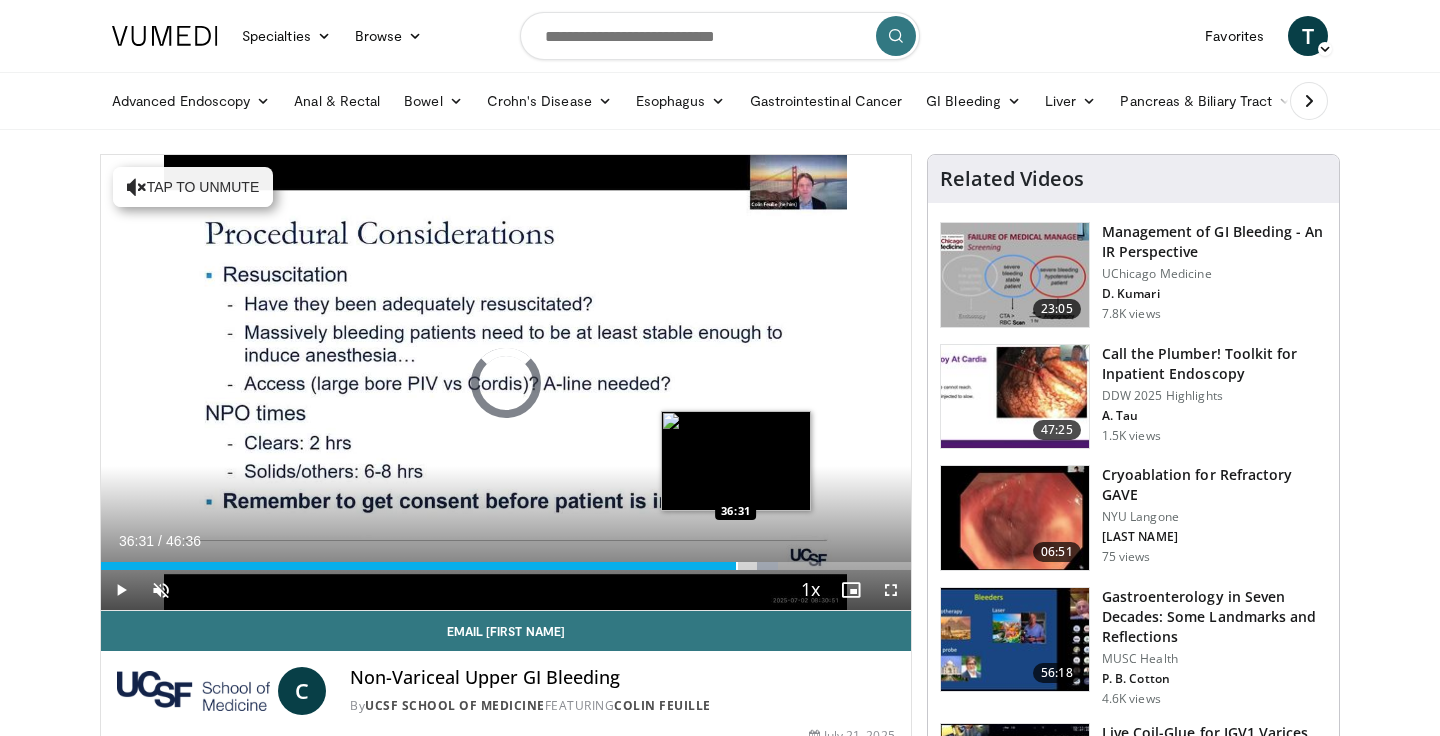 click at bounding box center (737, 566) 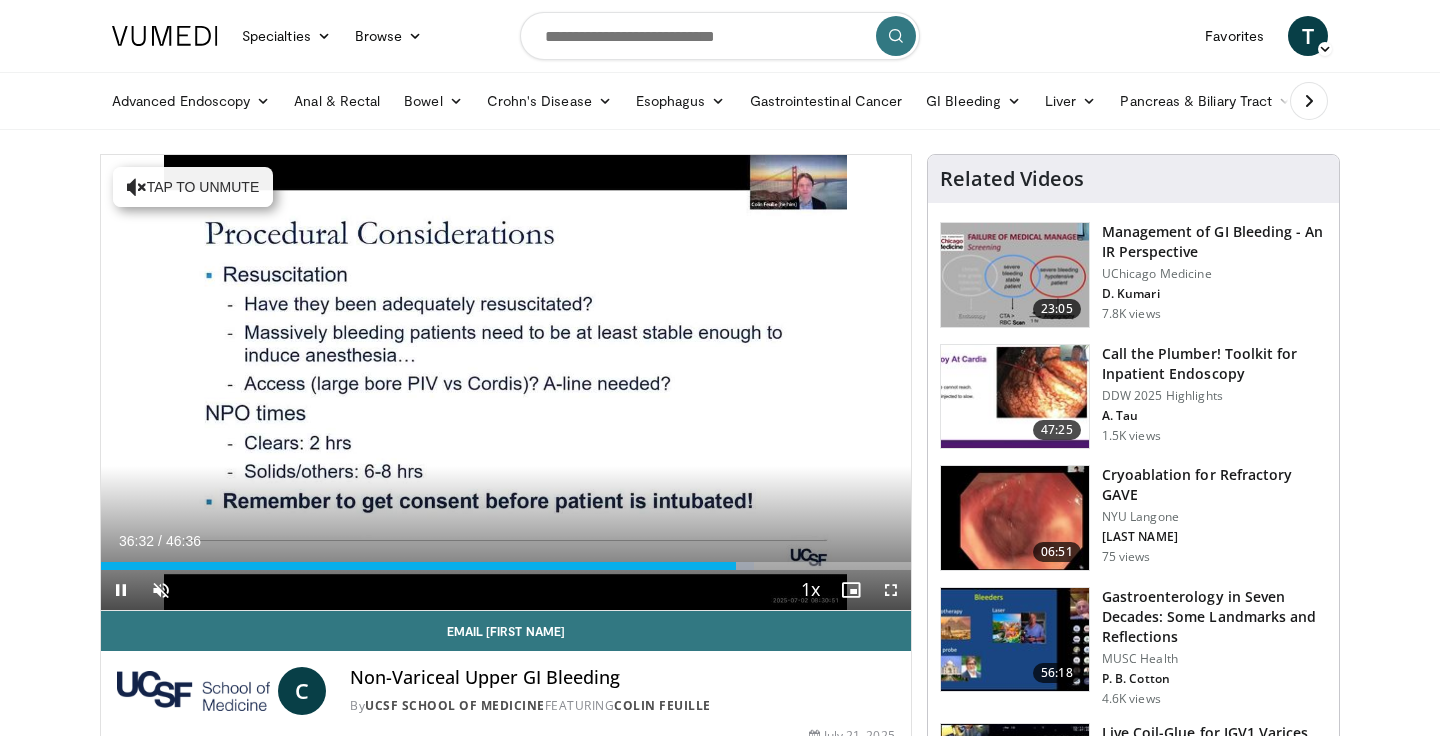 click on "Current Time  36:32 / Duration  46:36 Pause Skip Backward Skip Forward Unmute Loaded :  80.70% 36:32 35:47 Stream Type  LIVE Seek to live, currently behind live LIVE   1x Playback Rate 0.5x 0.75x 1x , selected 1.25x 1.5x 1.75x 2x Chapters Chapters Descriptions descriptions off , selected Captions captions settings , opens captions settings dialog captions off , selected Audio Track en (Main) , selected Fullscreen Enable picture-in-picture mode" at bounding box center [506, 590] 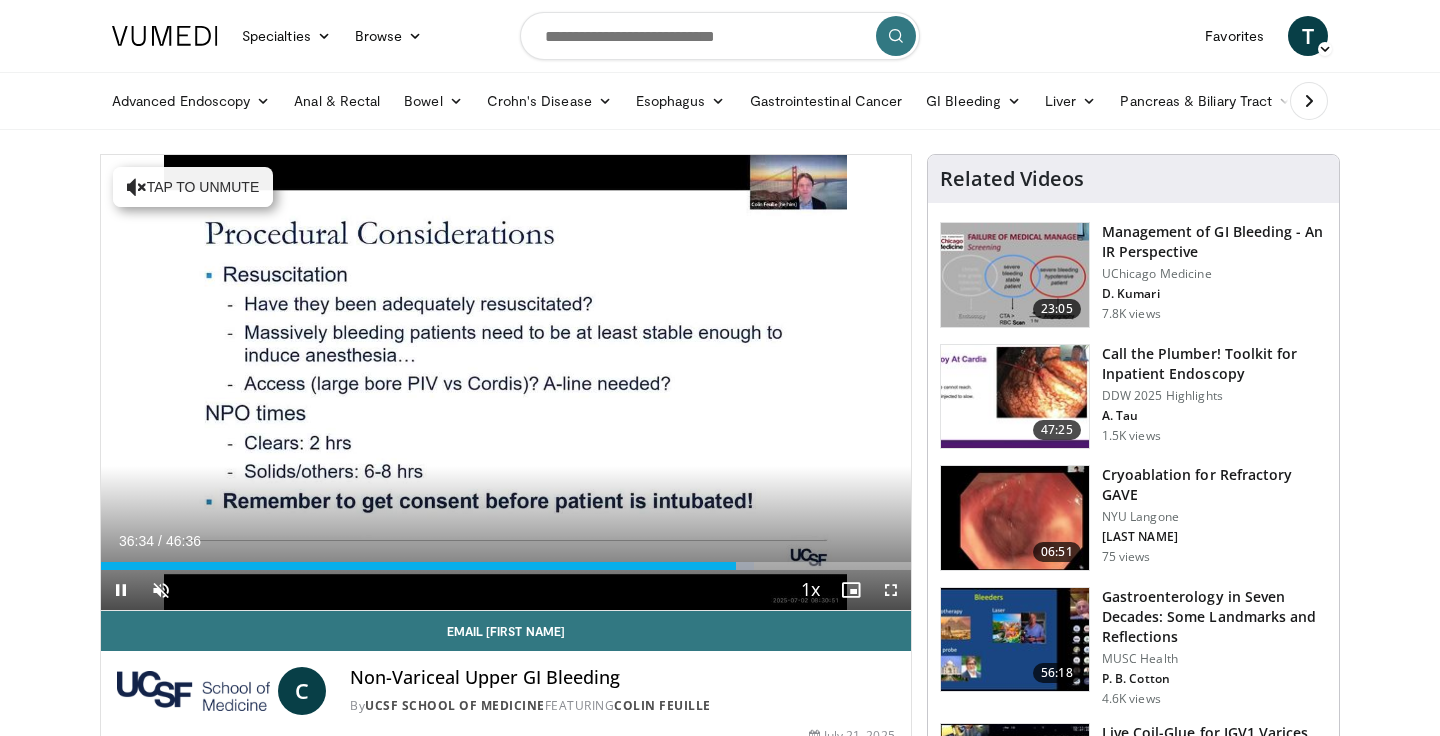 click on "Current Time  36:34 / Duration  46:36 Pause Skip Backward Skip Forward Unmute Loaded :  80.70% 36:34 35:47 Stream Type  LIVE Seek to live, currently behind live LIVE   1x Playback Rate 0.5x 0.75x 1x , selected 1.25x 1.5x 1.75x 2x Chapters Chapters Descriptions descriptions off , selected Captions captions settings , opens captions settings dialog captions off , selected Audio Track en (Main) , selected Fullscreen Enable picture-in-picture mode" at bounding box center [506, 590] 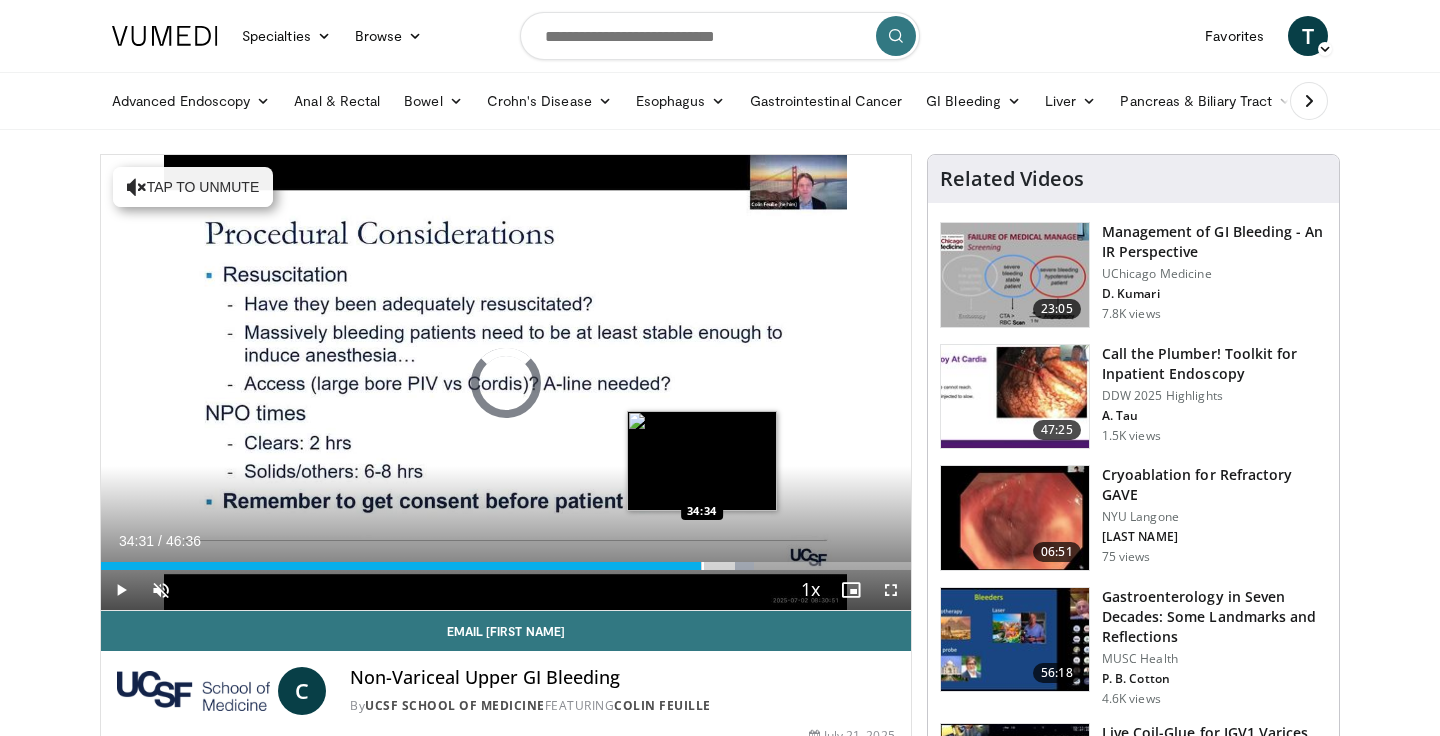 click on "Loaded :  80.70% 34:31 34:34" at bounding box center [506, 566] 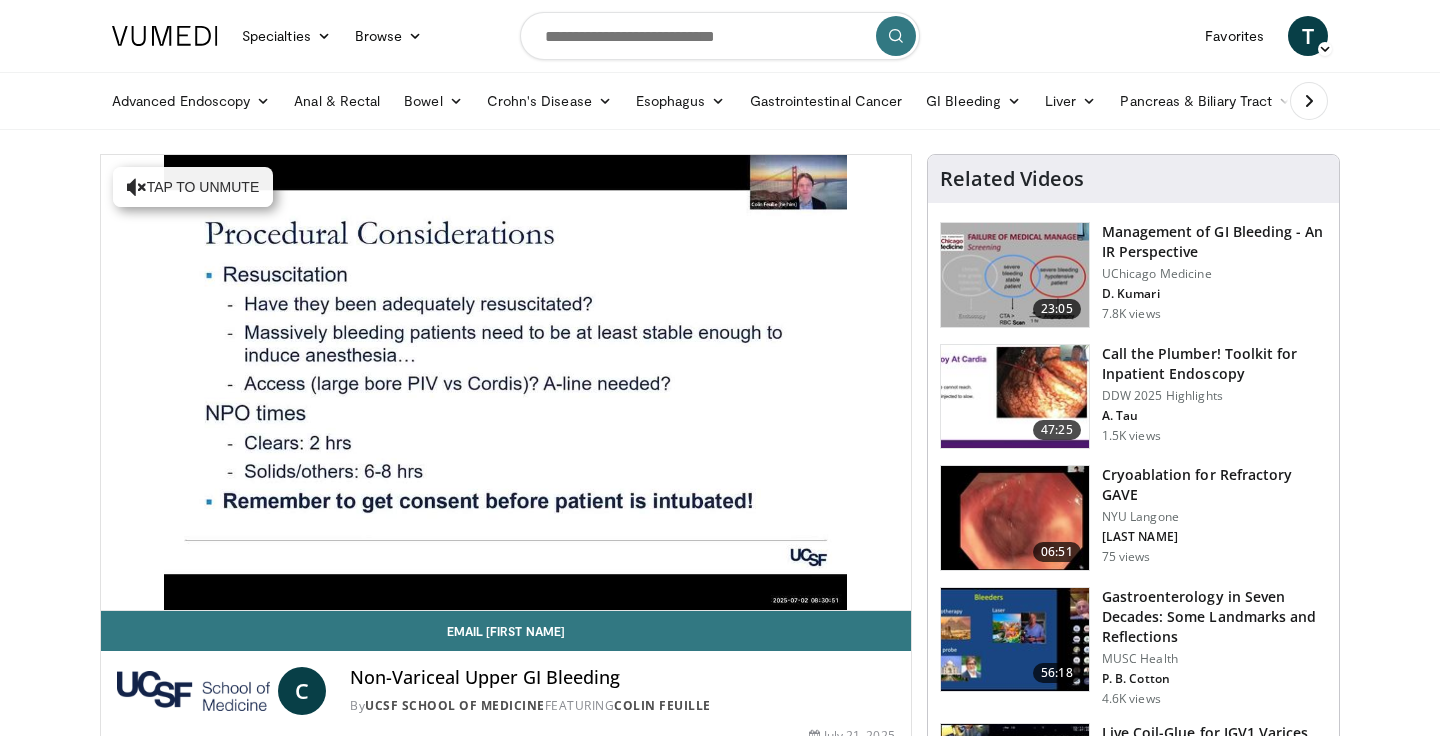 click on "**********" at bounding box center (506, 383) 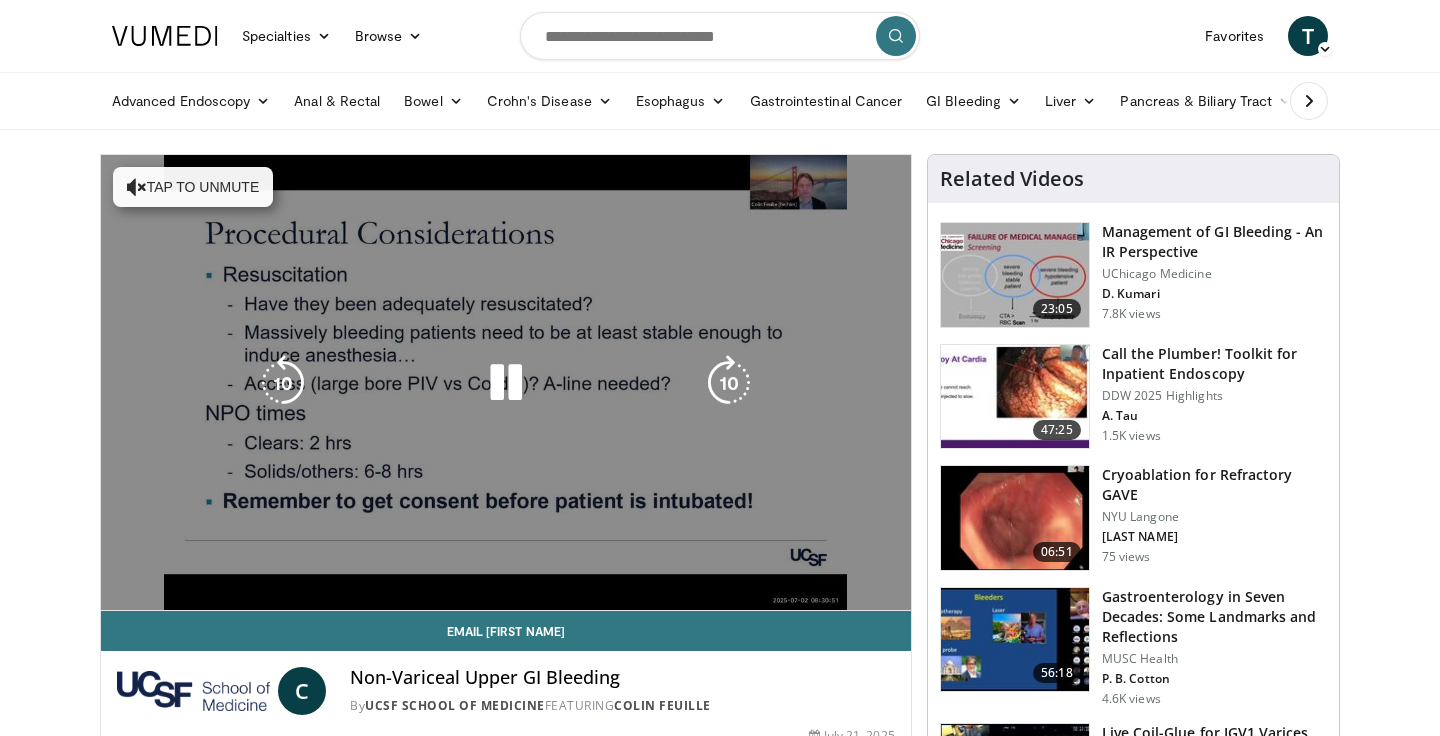 click on "**********" at bounding box center (506, 383) 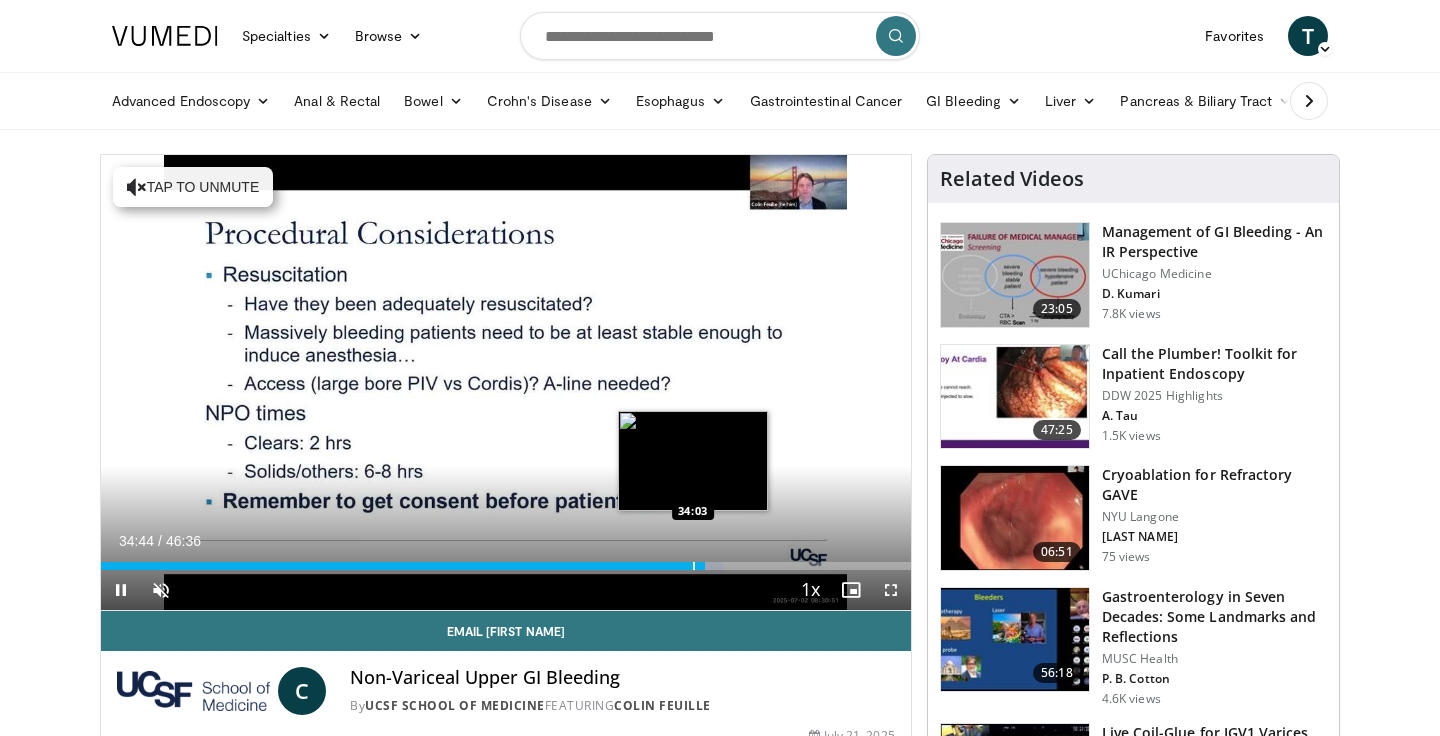 click on "Current Time  34:44 / Duration  46:36 Pause Skip Backward Skip Forward Unmute Loaded :  76.77% 34:44 34:03 Stream Type  LIVE Seek to live, currently behind live LIVE   1x Playback Rate 0.5x 0.75x 1x , selected 1.25x 1.5x 1.75x 2x Chapters Chapters Descriptions descriptions off , selected Captions captions settings , opens captions settings dialog captions off , selected Audio Track en (Main) , selected Fullscreen Enable picture-in-picture mode" at bounding box center (506, 590) 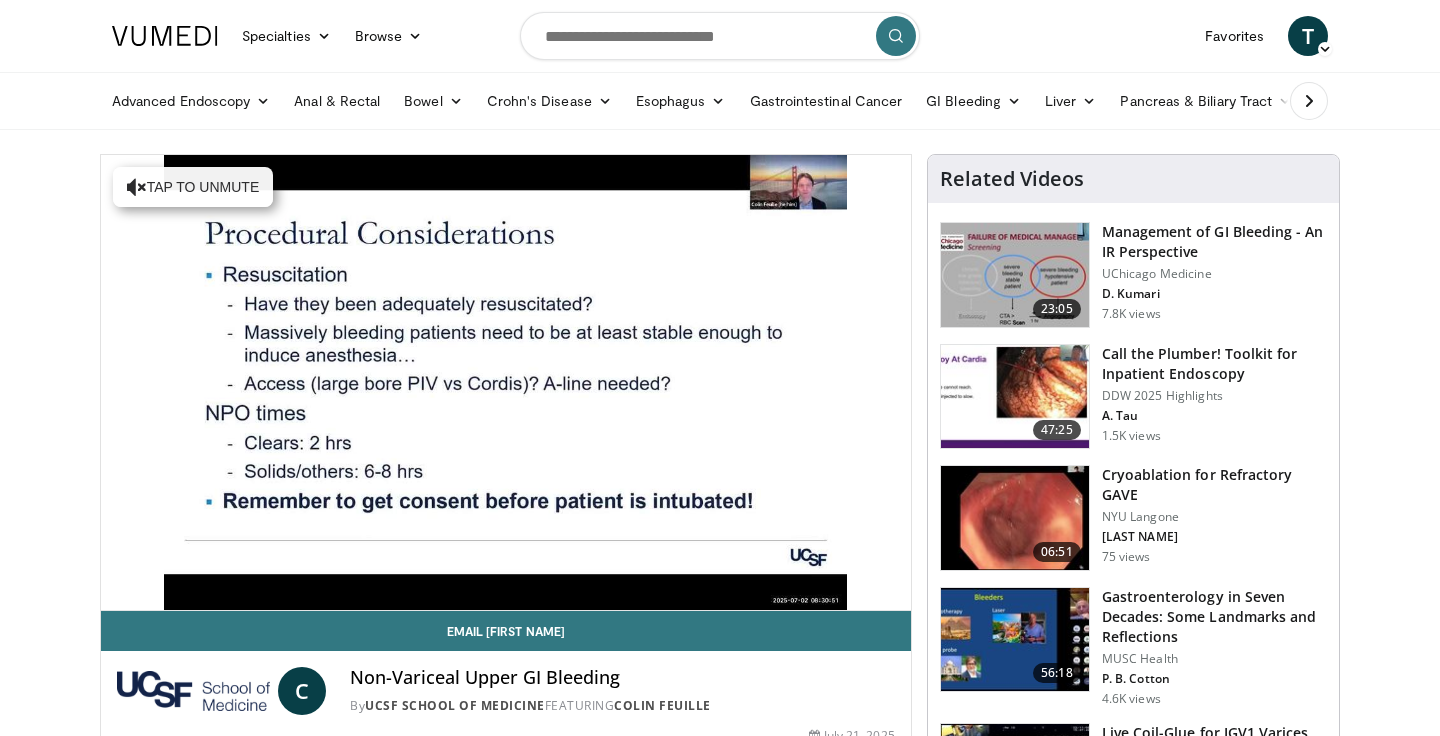 click on "**********" at bounding box center (506, 383) 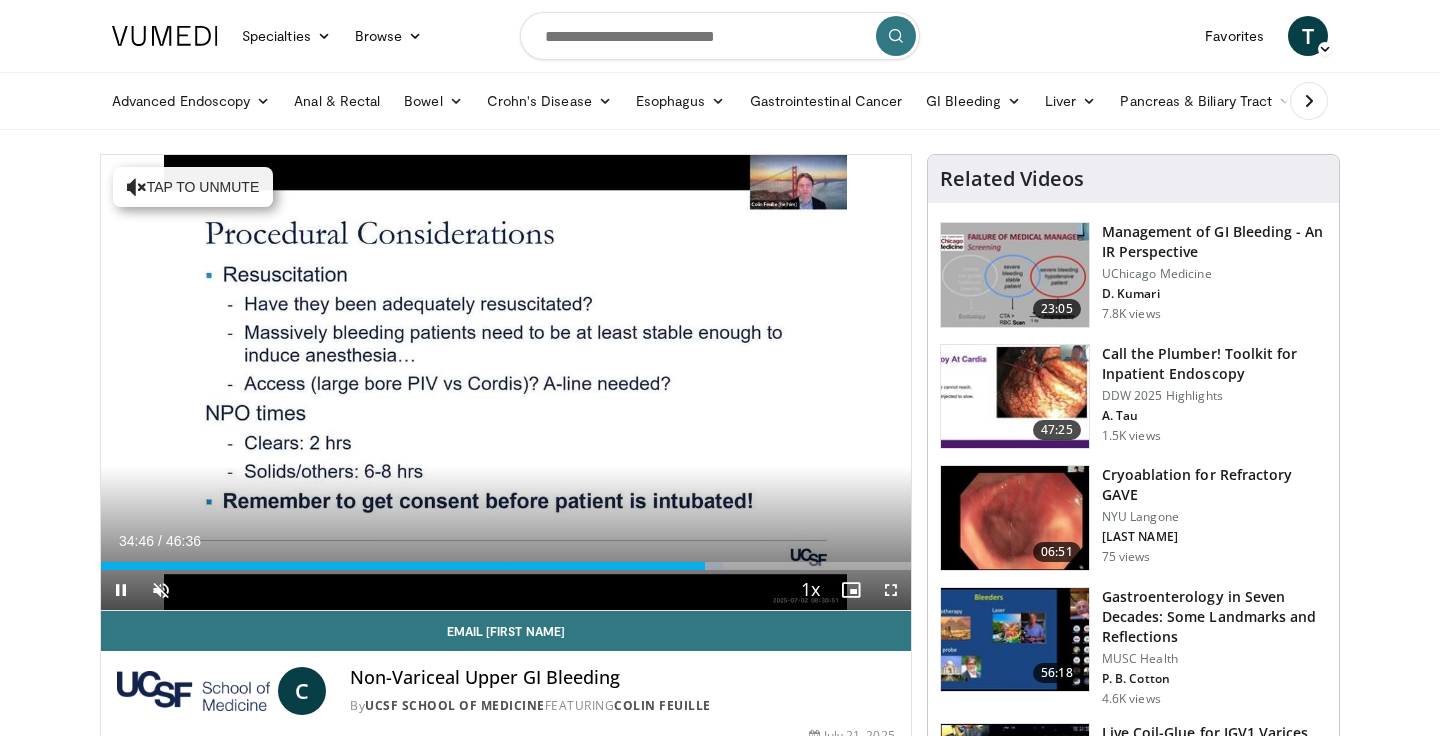 drag, startPoint x: 692, startPoint y: 568, endPoint x: 679, endPoint y: 568, distance: 13 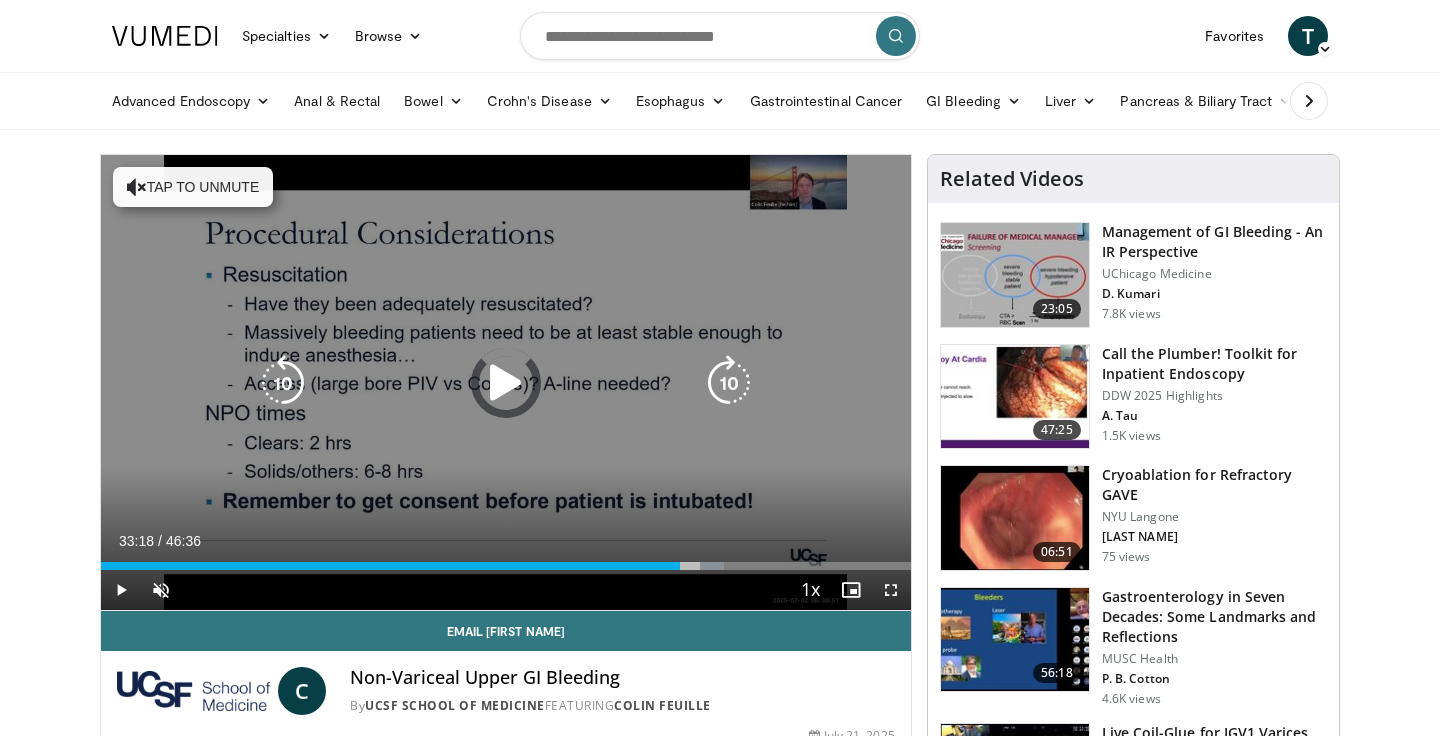 click at bounding box center [0, 0] 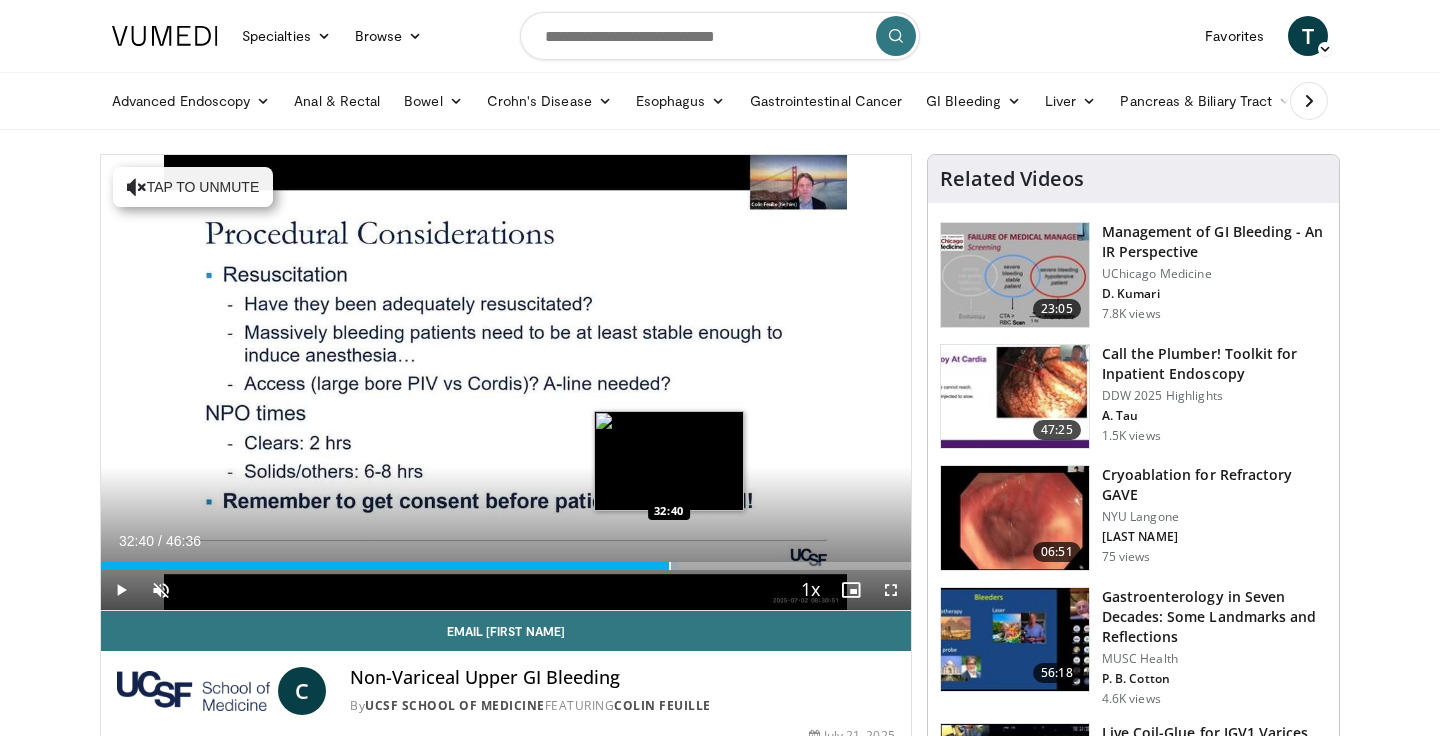 click on "Loaded :  71.42% 32:40 32:40" at bounding box center [506, 566] 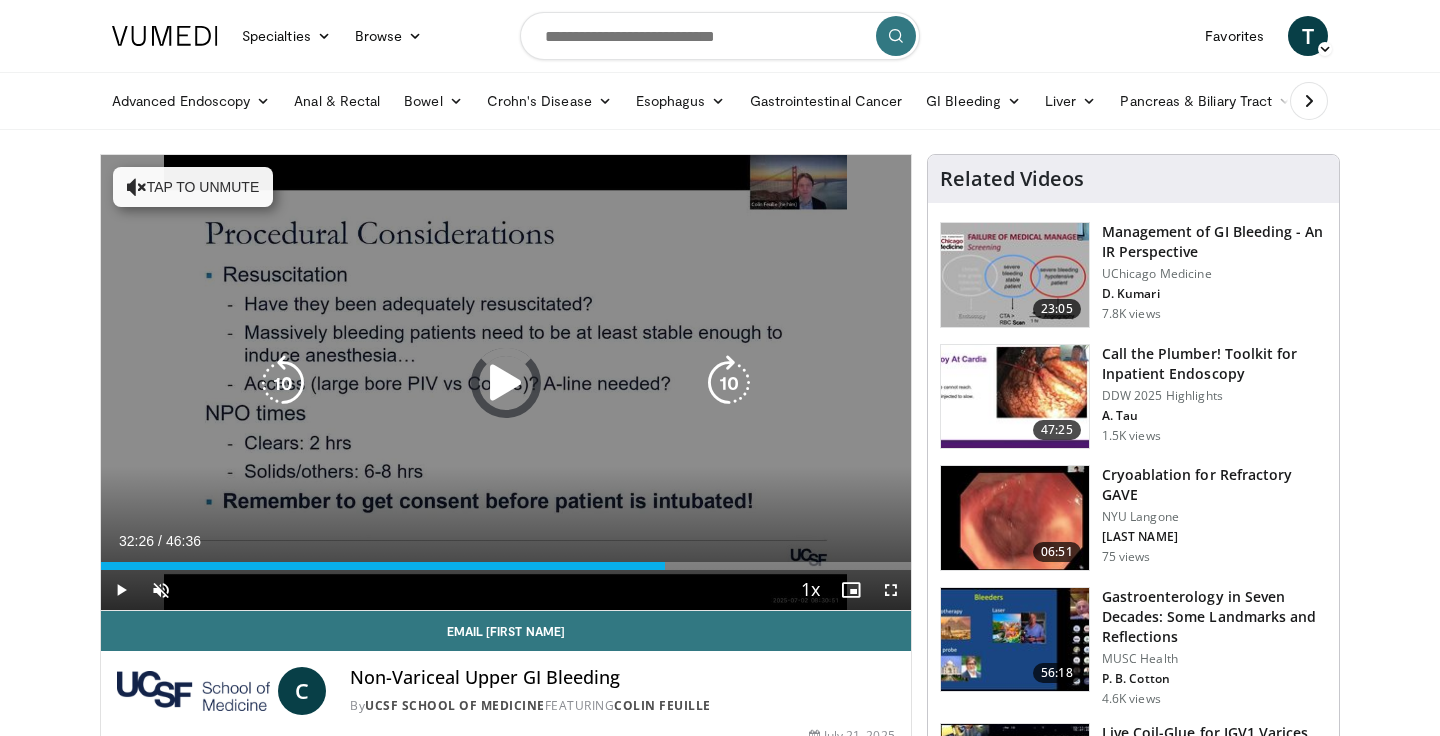 drag, startPoint x: 662, startPoint y: 569, endPoint x: 641, endPoint y: 457, distance: 113.951744 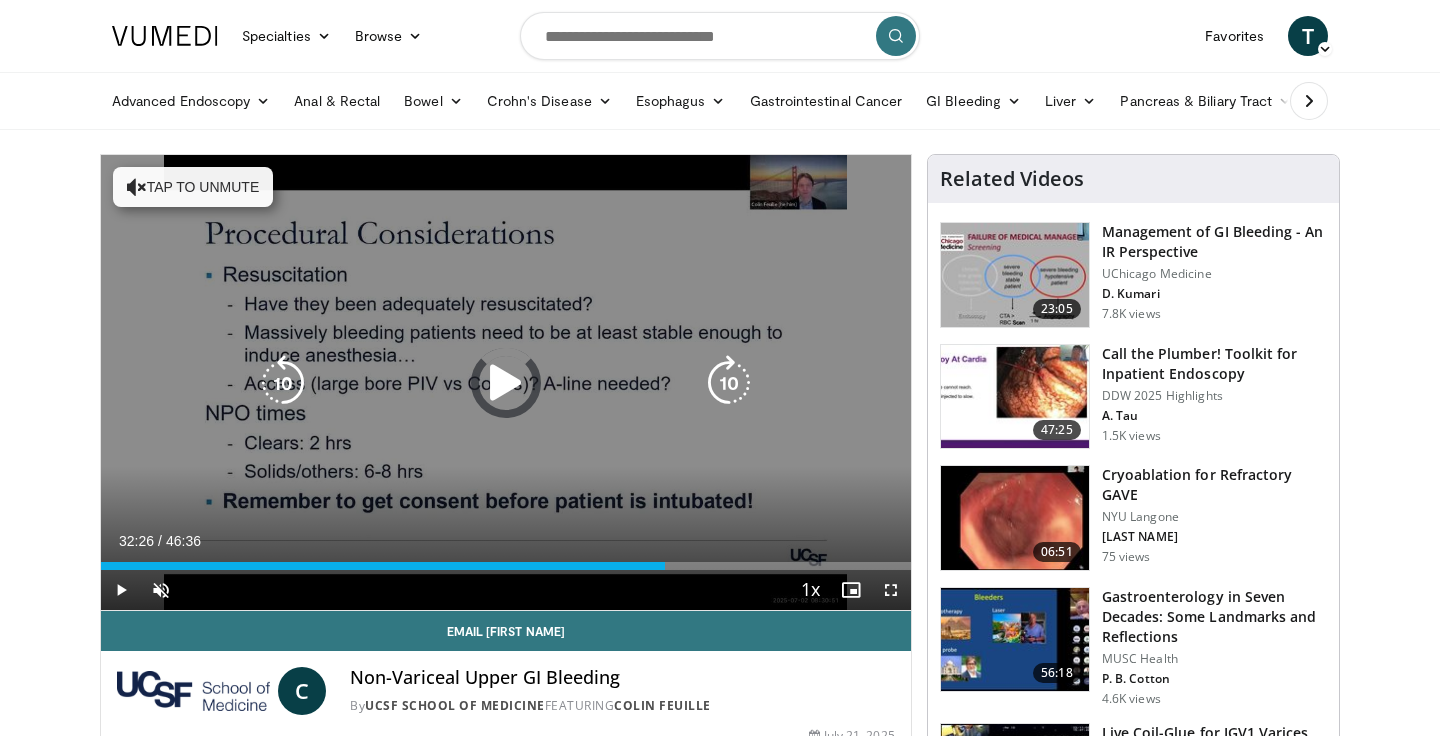 click on "**********" at bounding box center [506, 383] 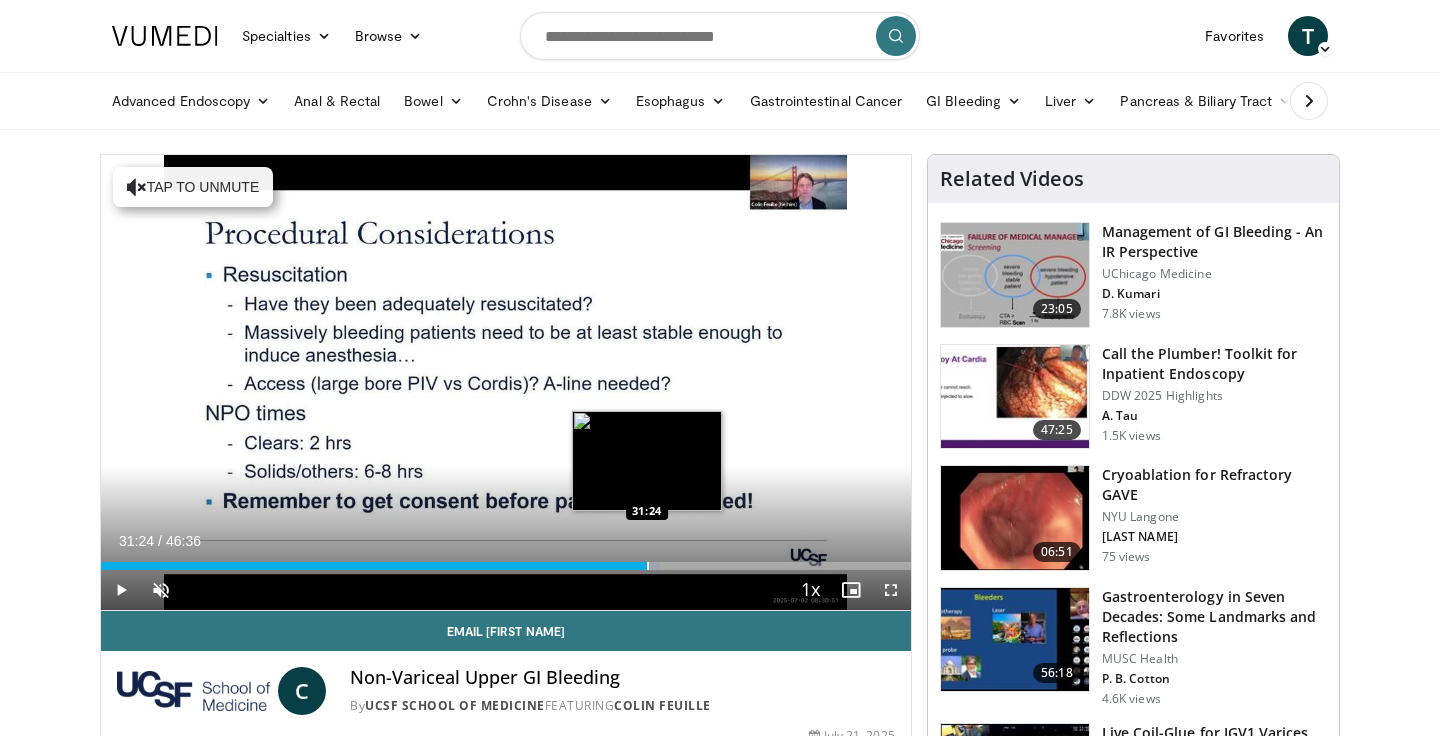click at bounding box center [648, 566] 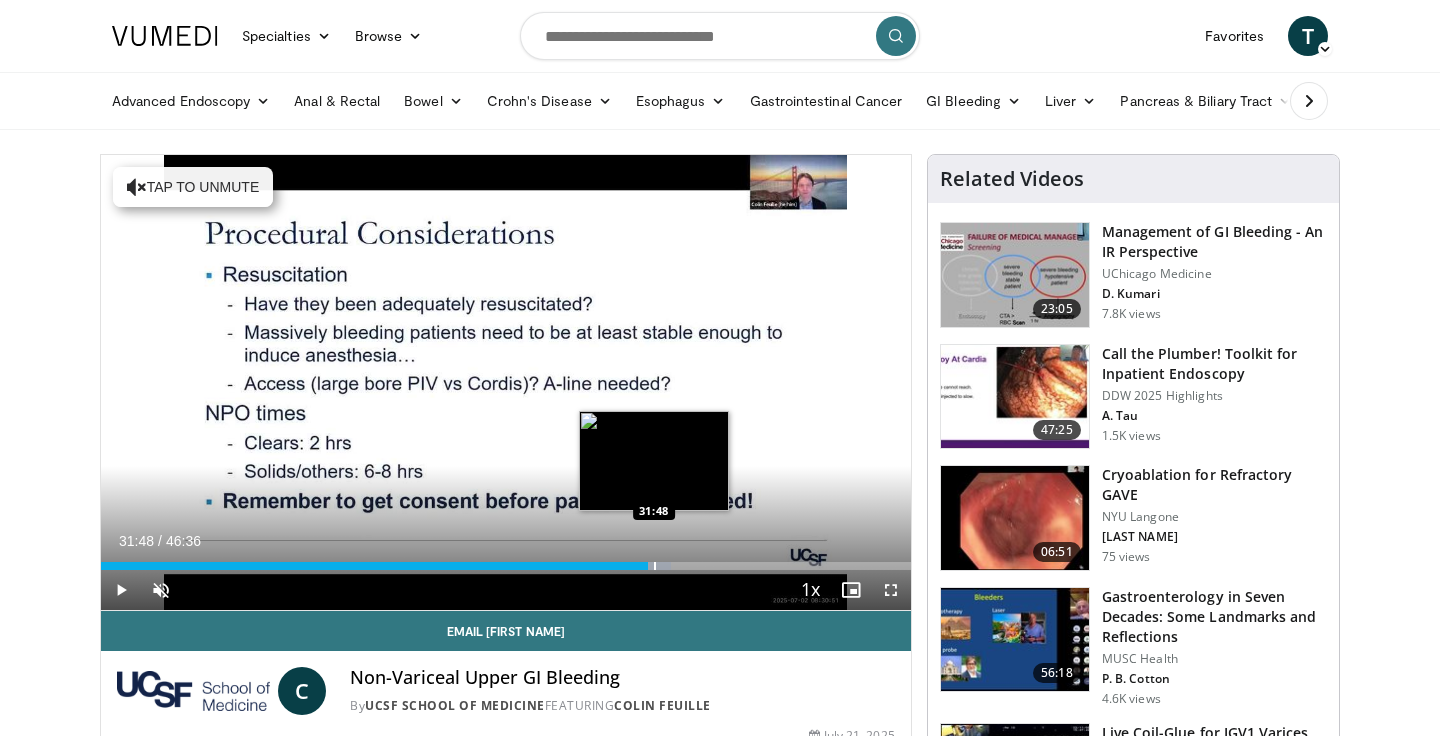 click at bounding box center (655, 566) 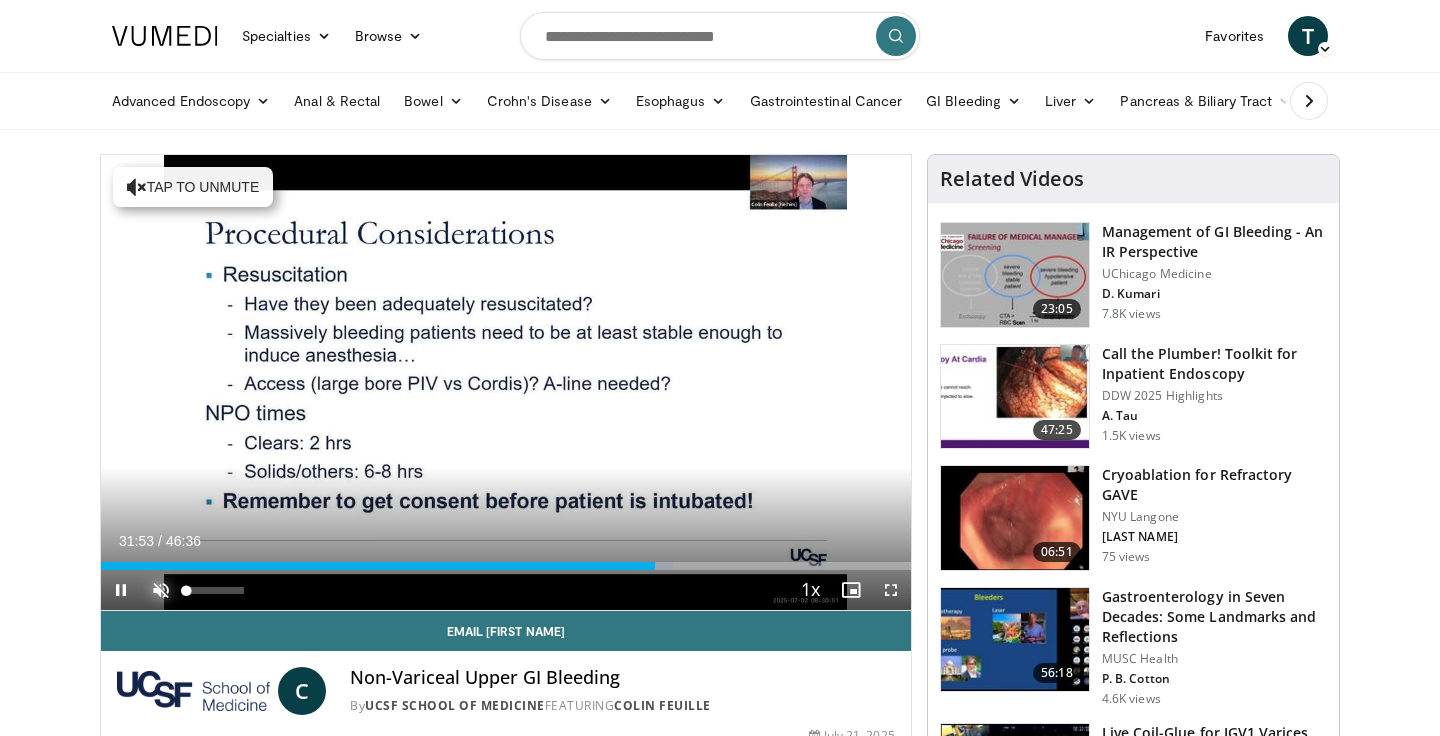click at bounding box center (161, 590) 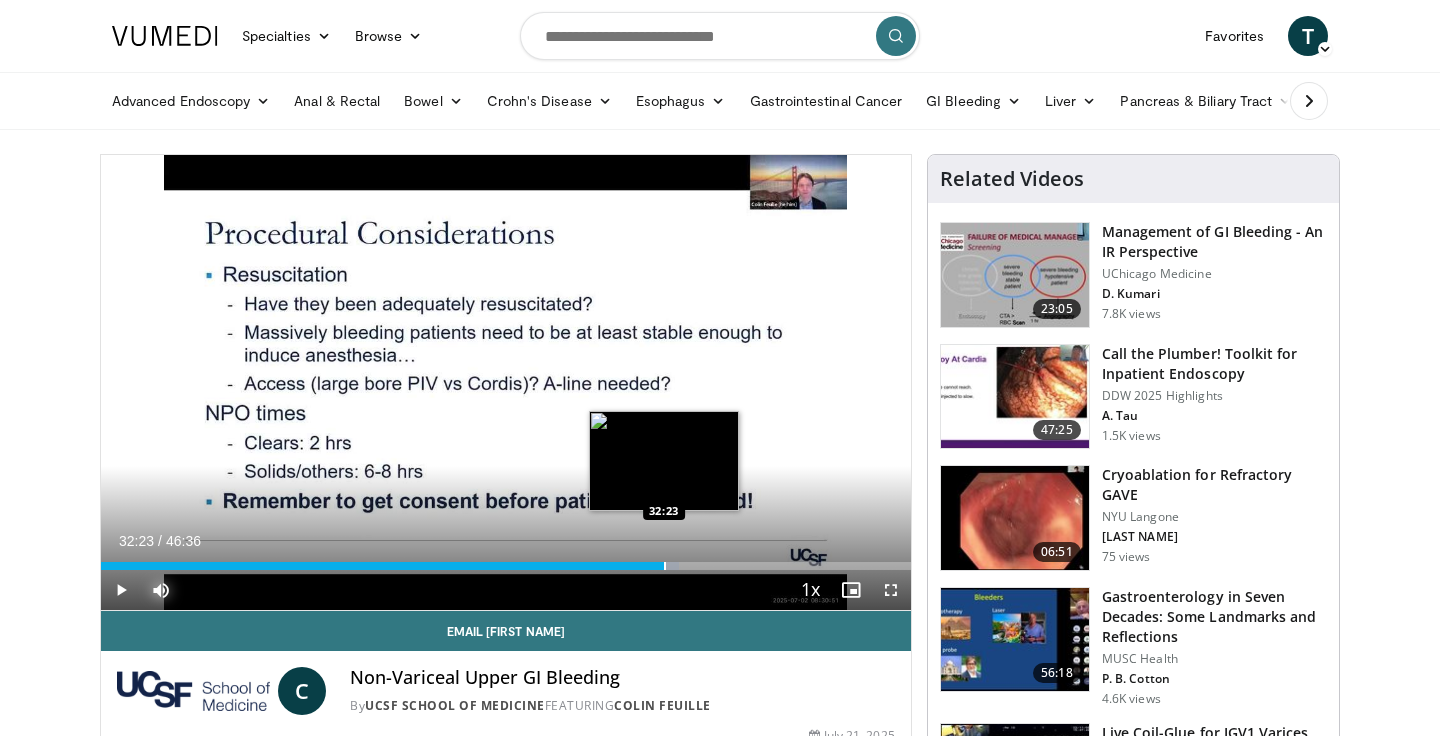click at bounding box center (665, 566) 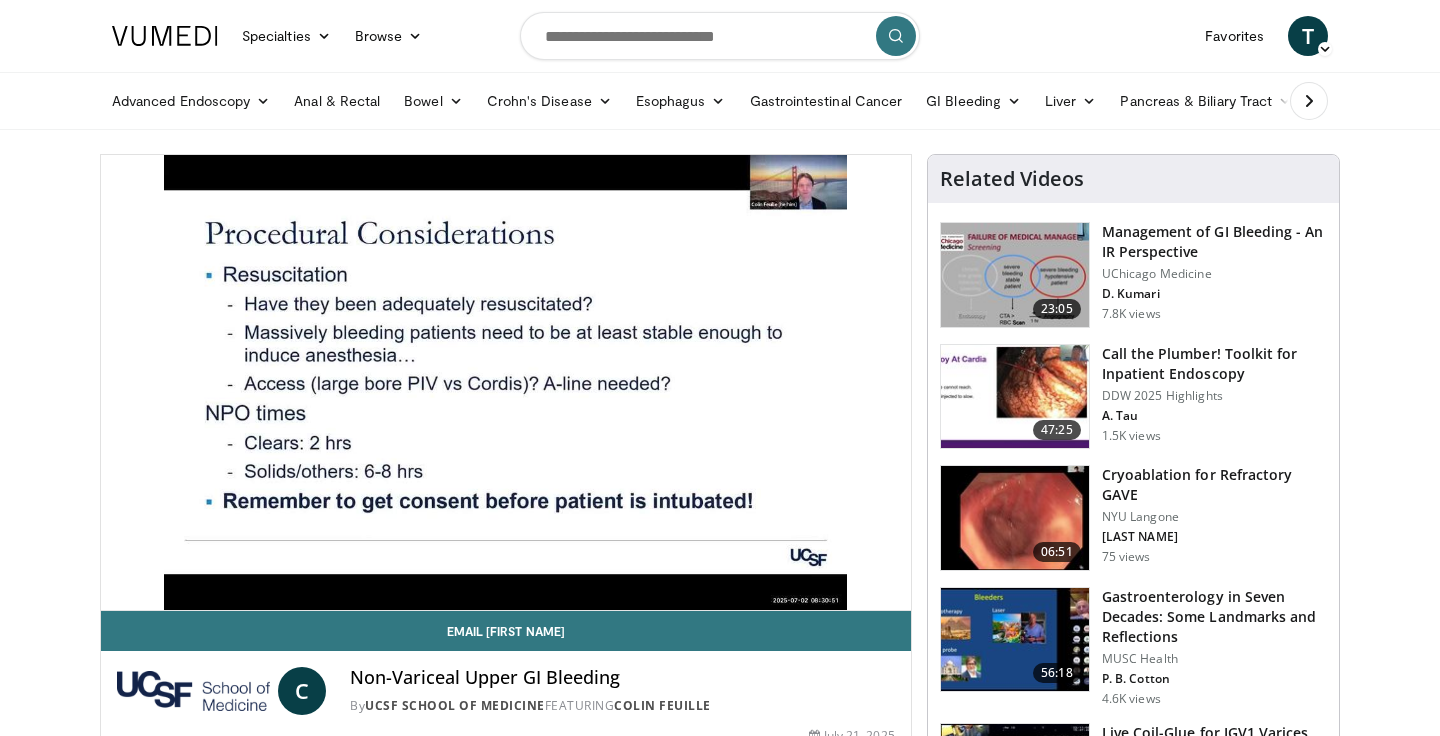 type 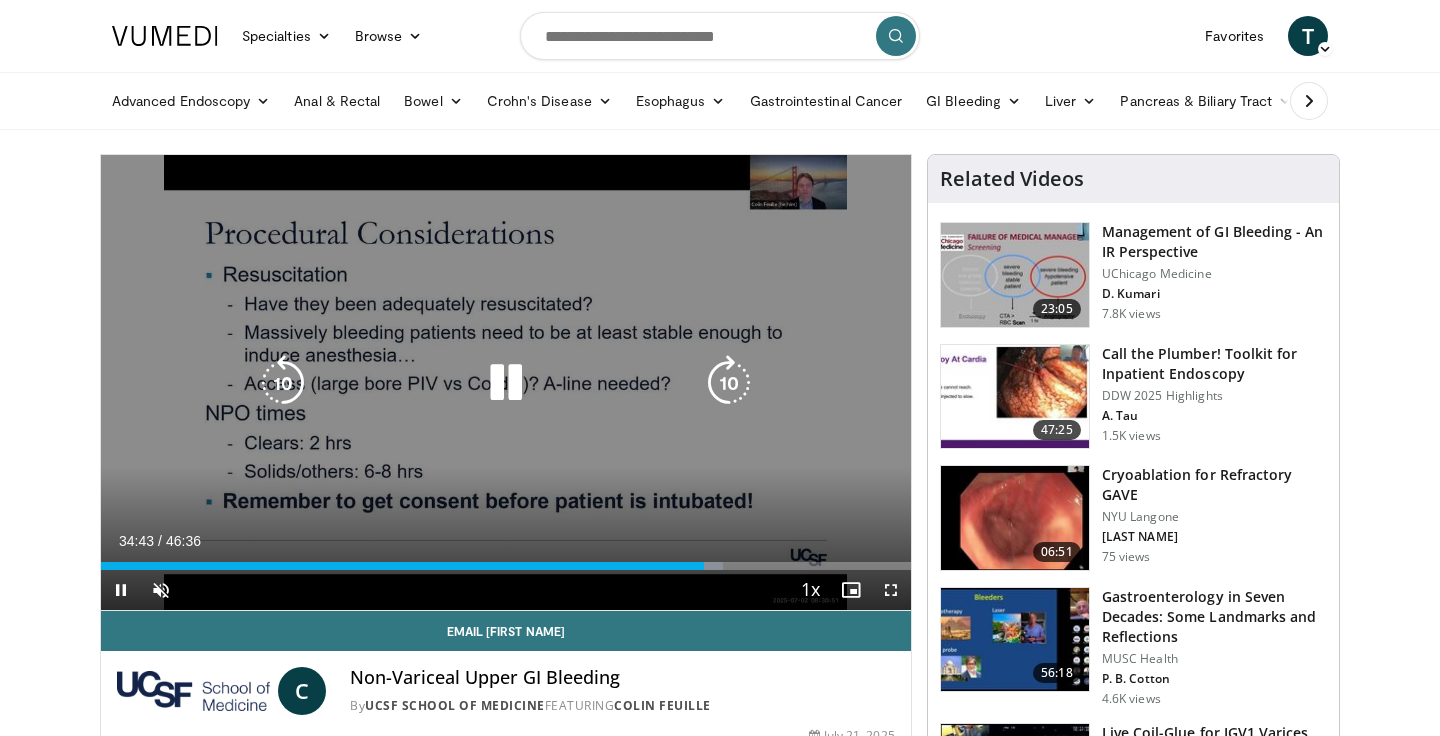 click at bounding box center [506, 383] 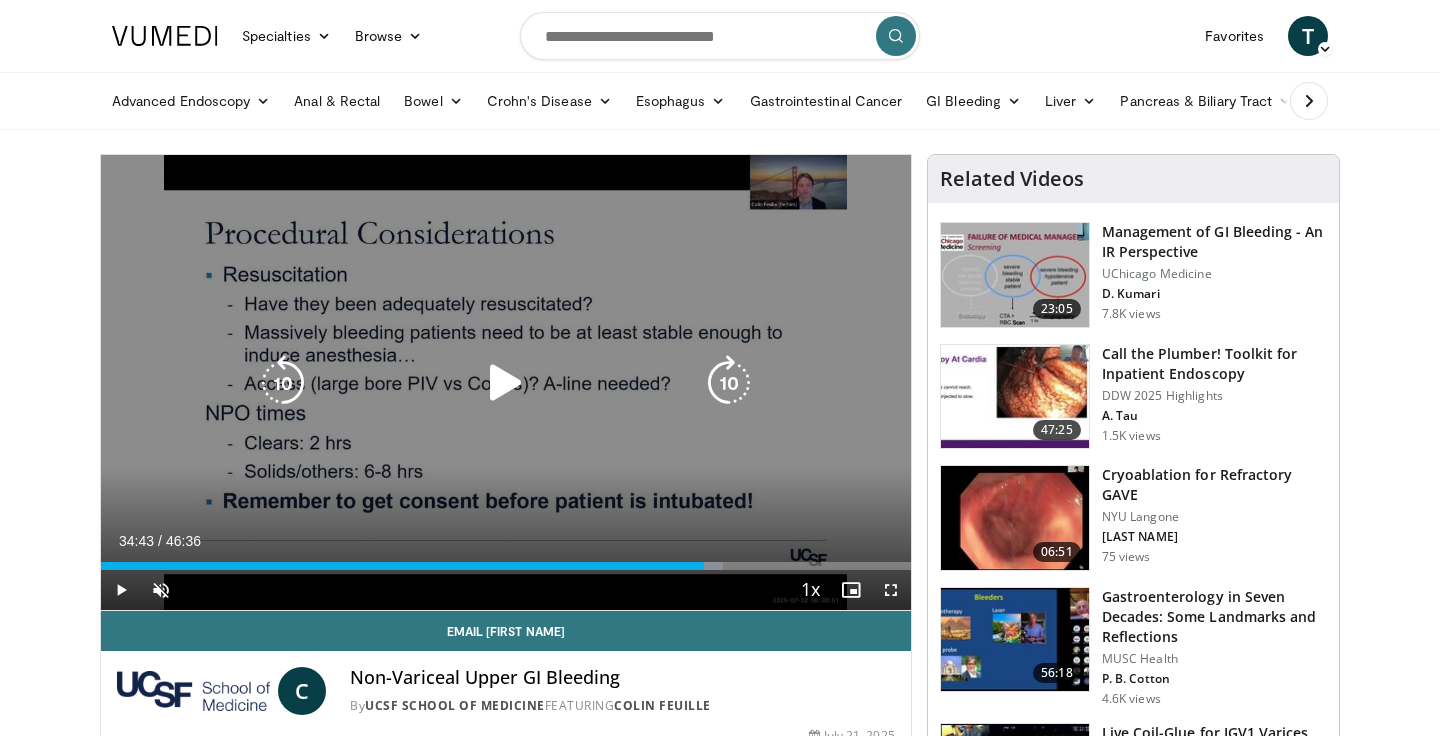 click at bounding box center [506, 383] 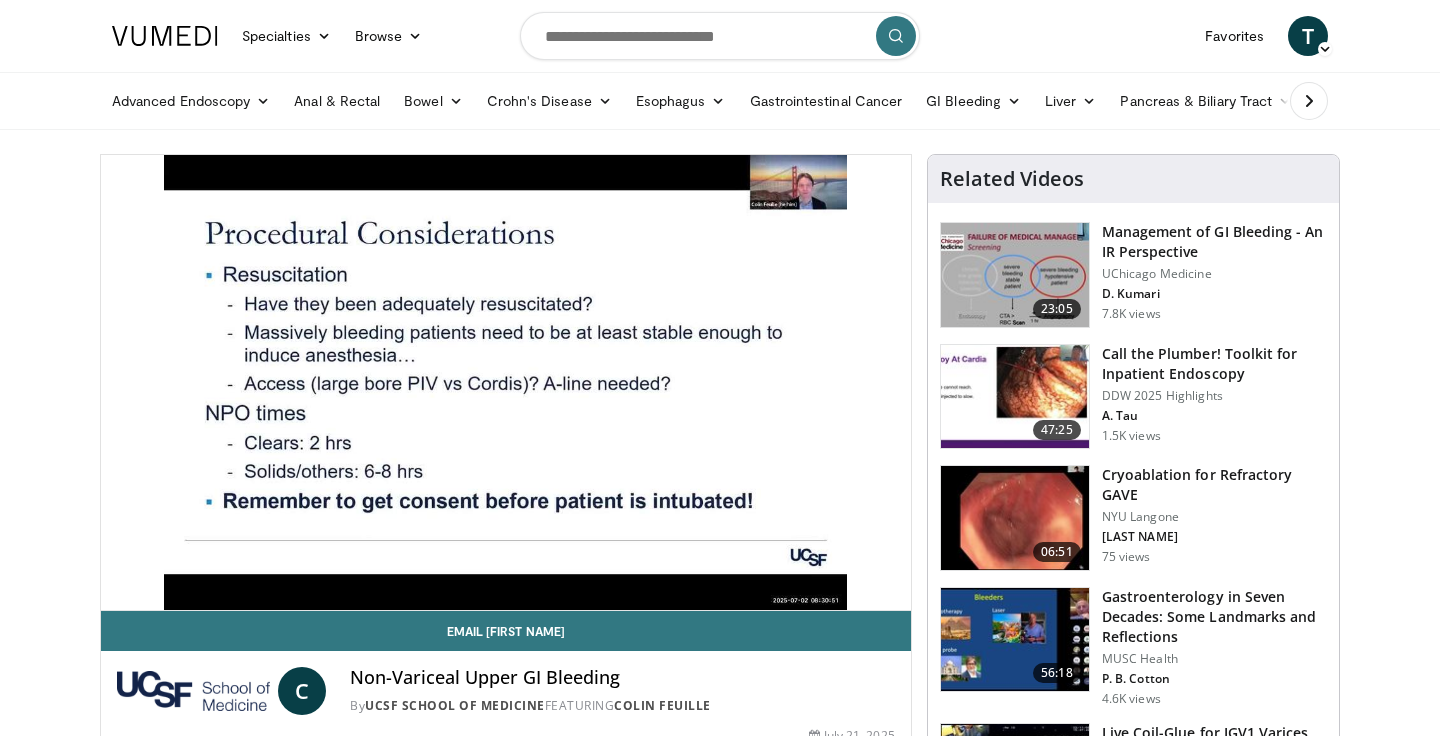 type 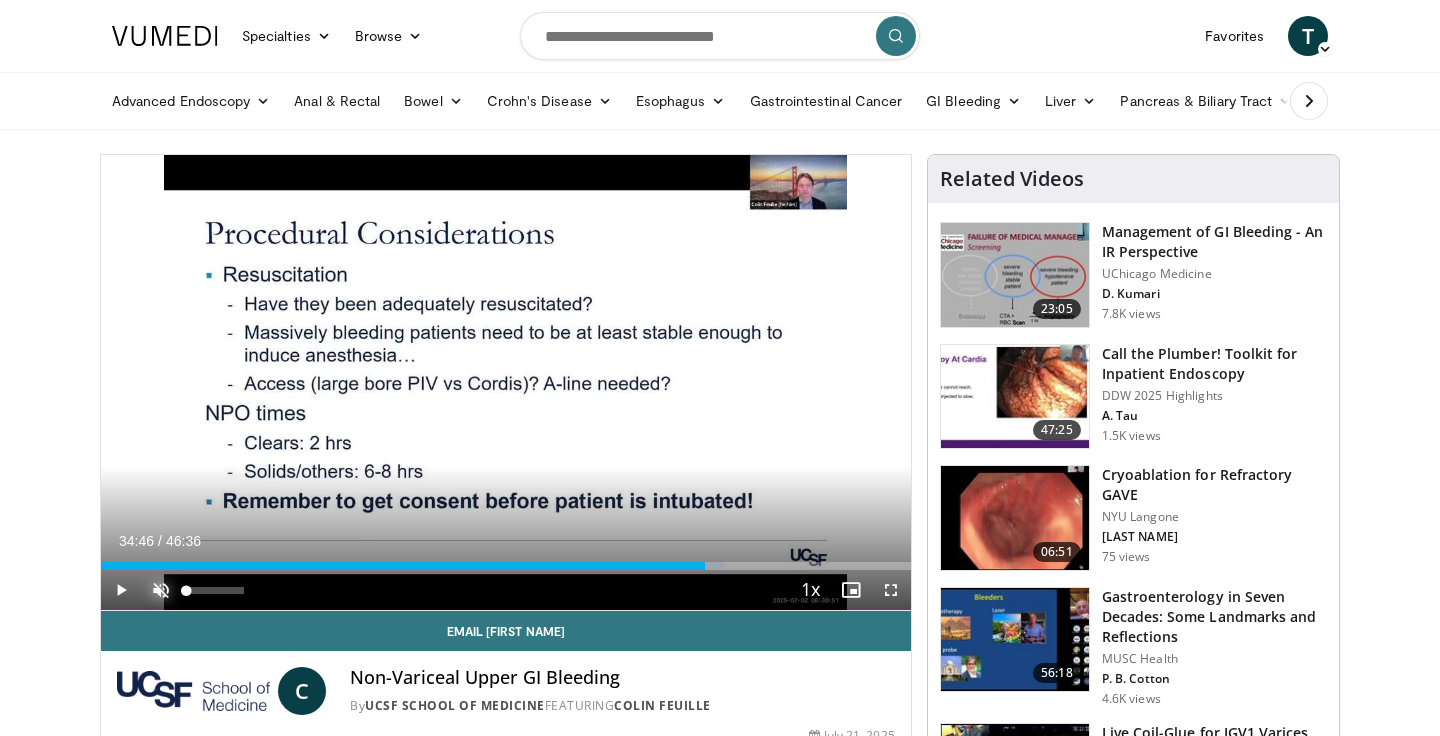 click at bounding box center (161, 590) 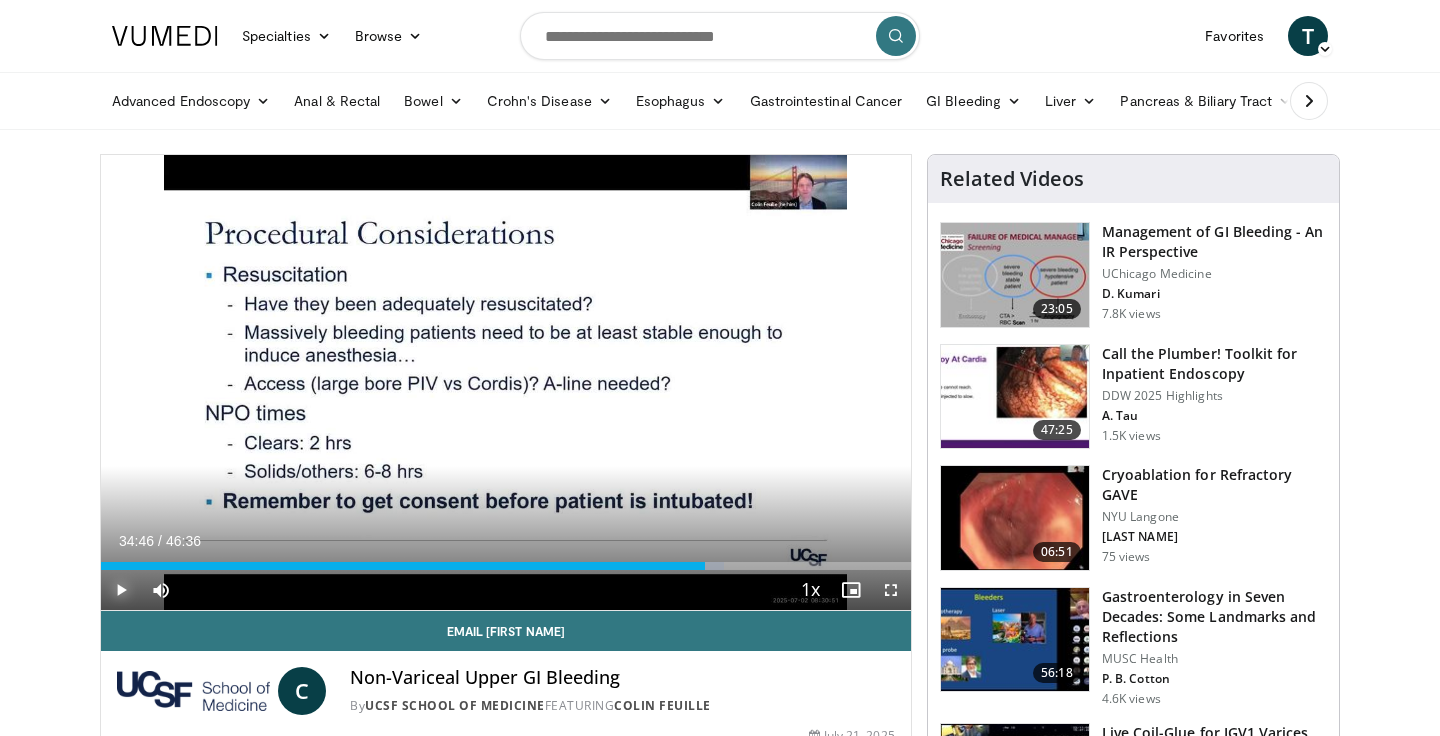 click at bounding box center [121, 590] 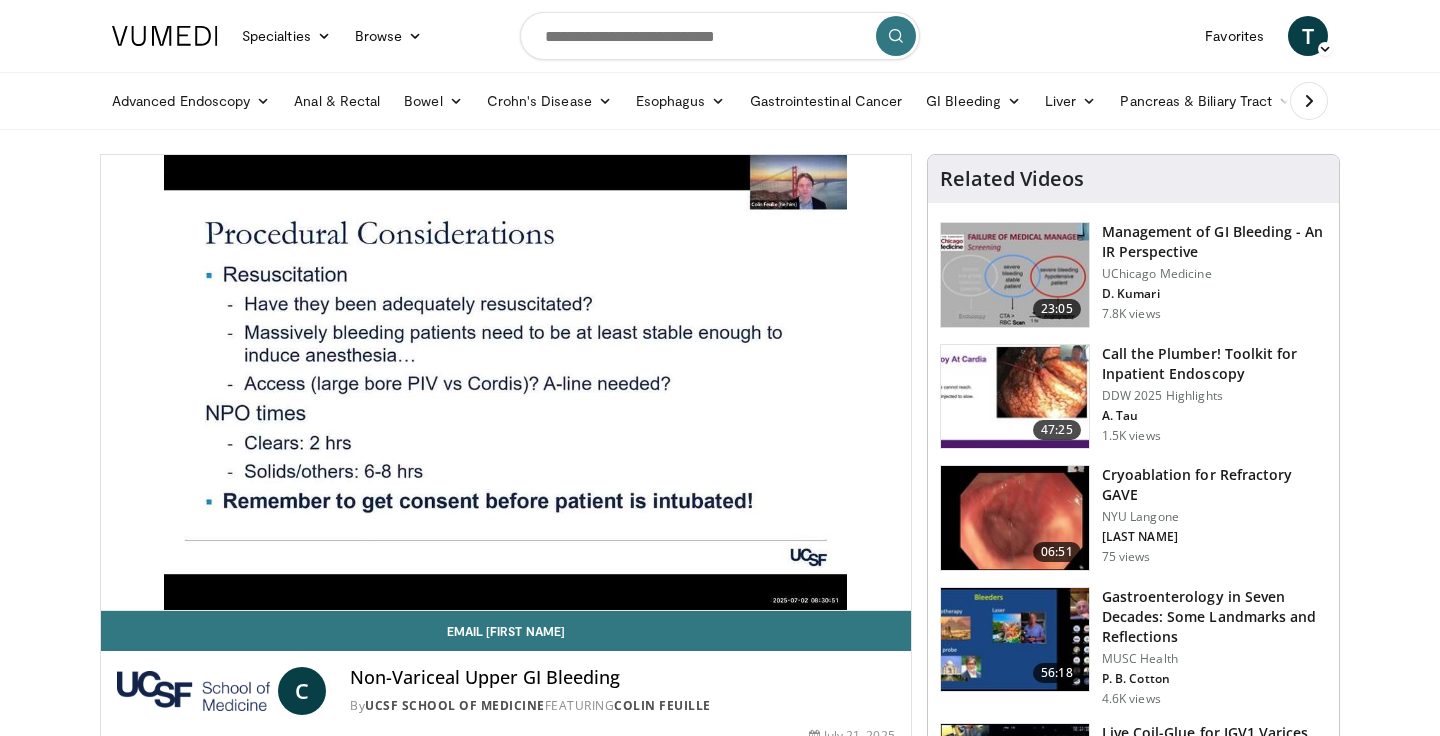 type 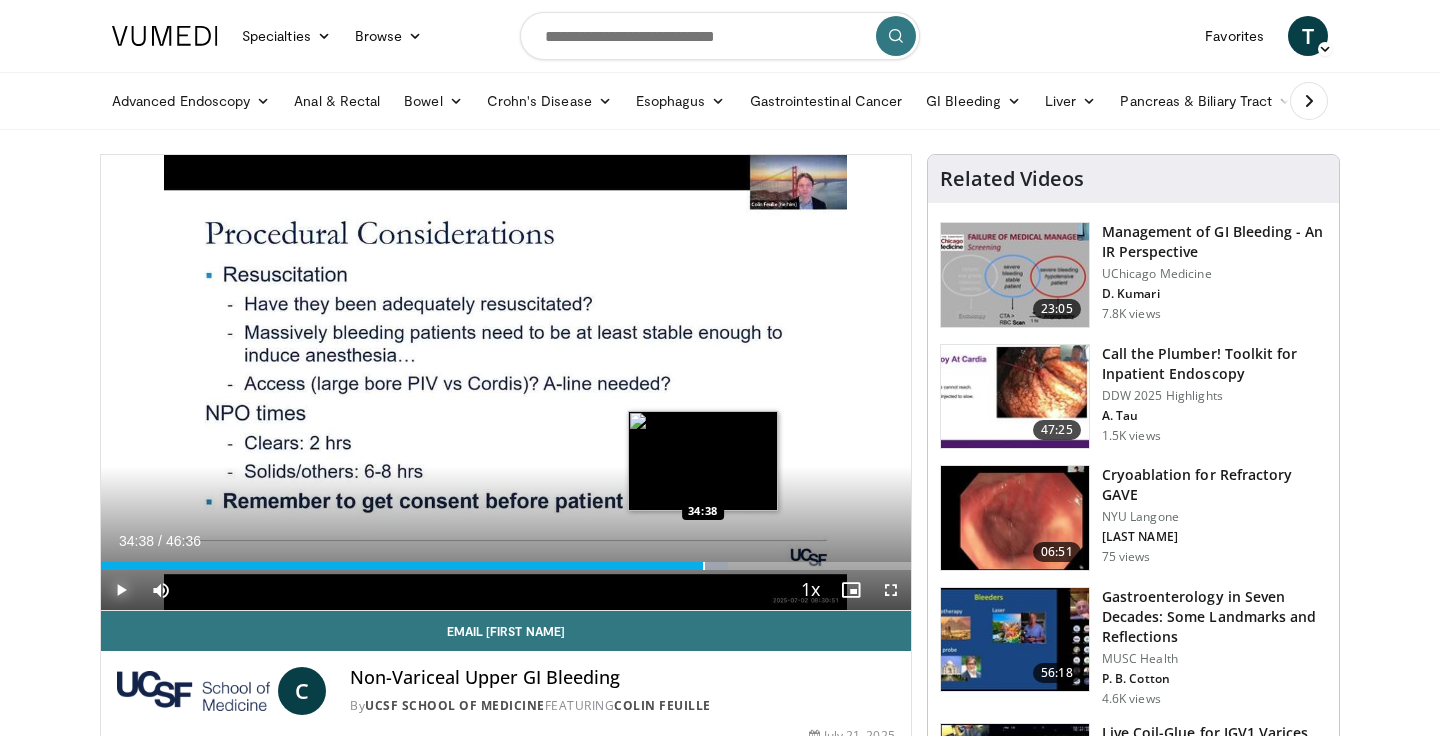 click at bounding box center (704, 566) 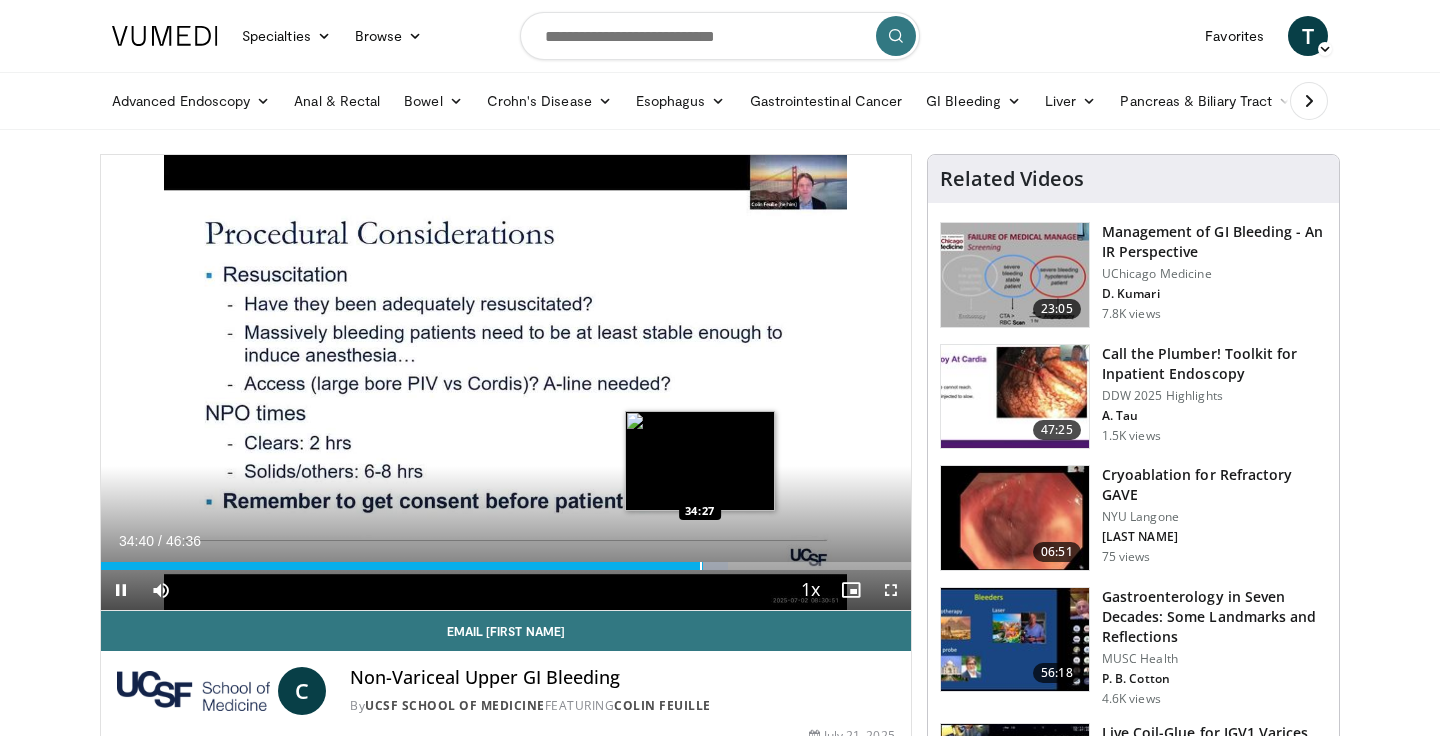 click on "**********" at bounding box center [506, 383] 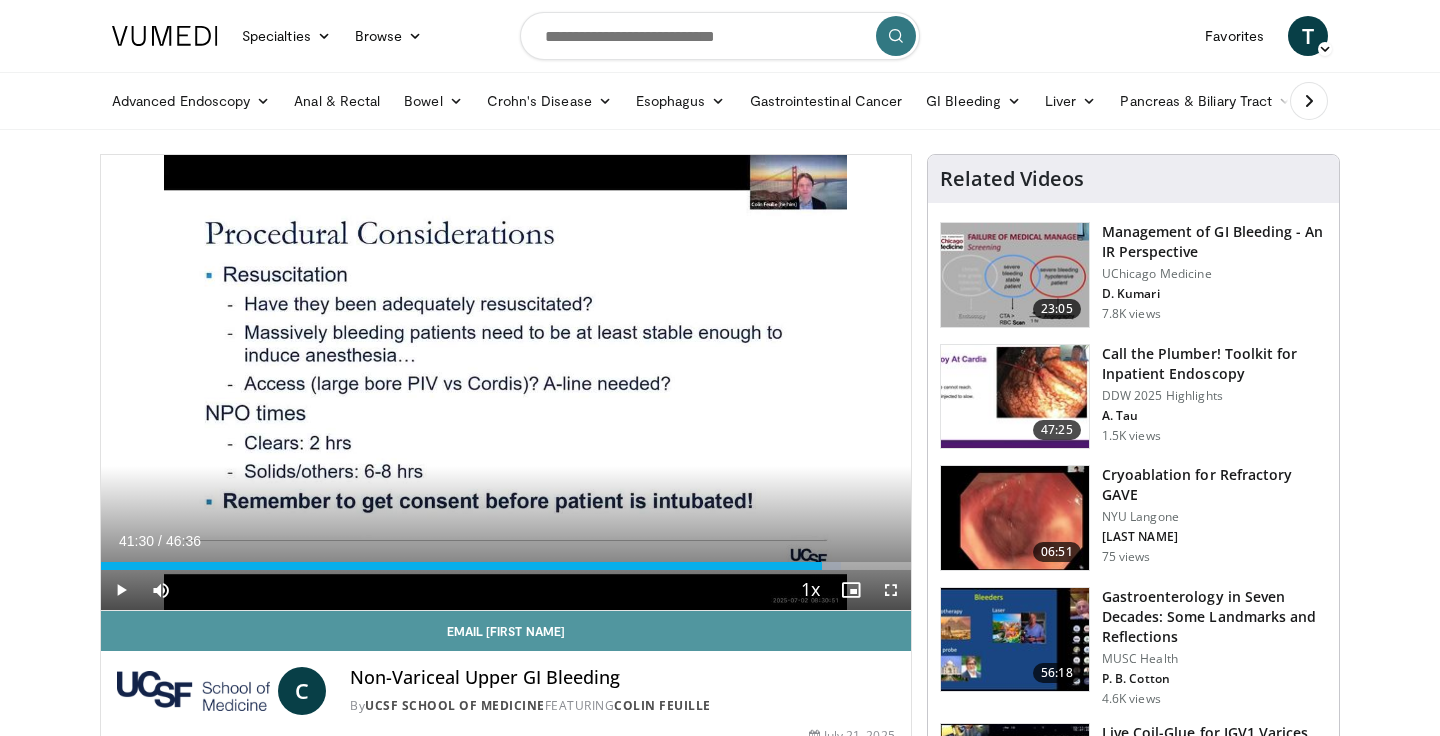 drag, startPoint x: 381, startPoint y: 634, endPoint x: 409, endPoint y: 632, distance: 28.071337 